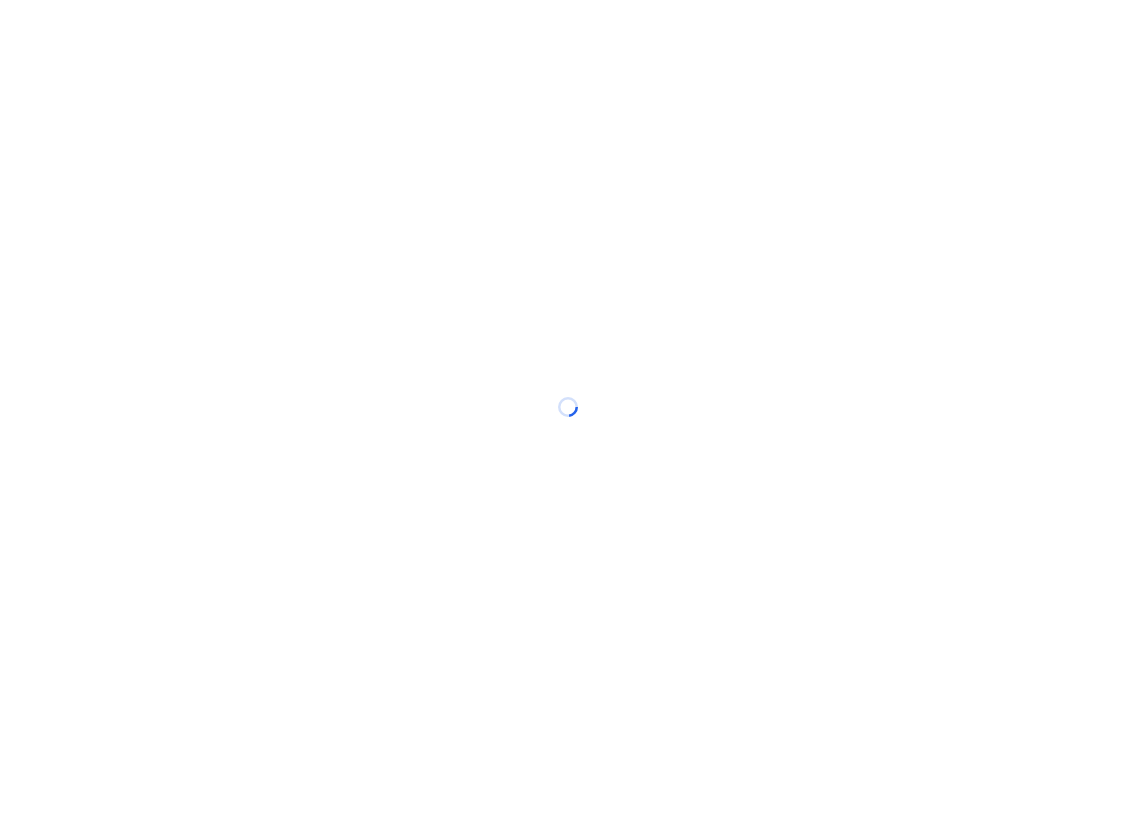 scroll, scrollTop: 0, scrollLeft: 0, axis: both 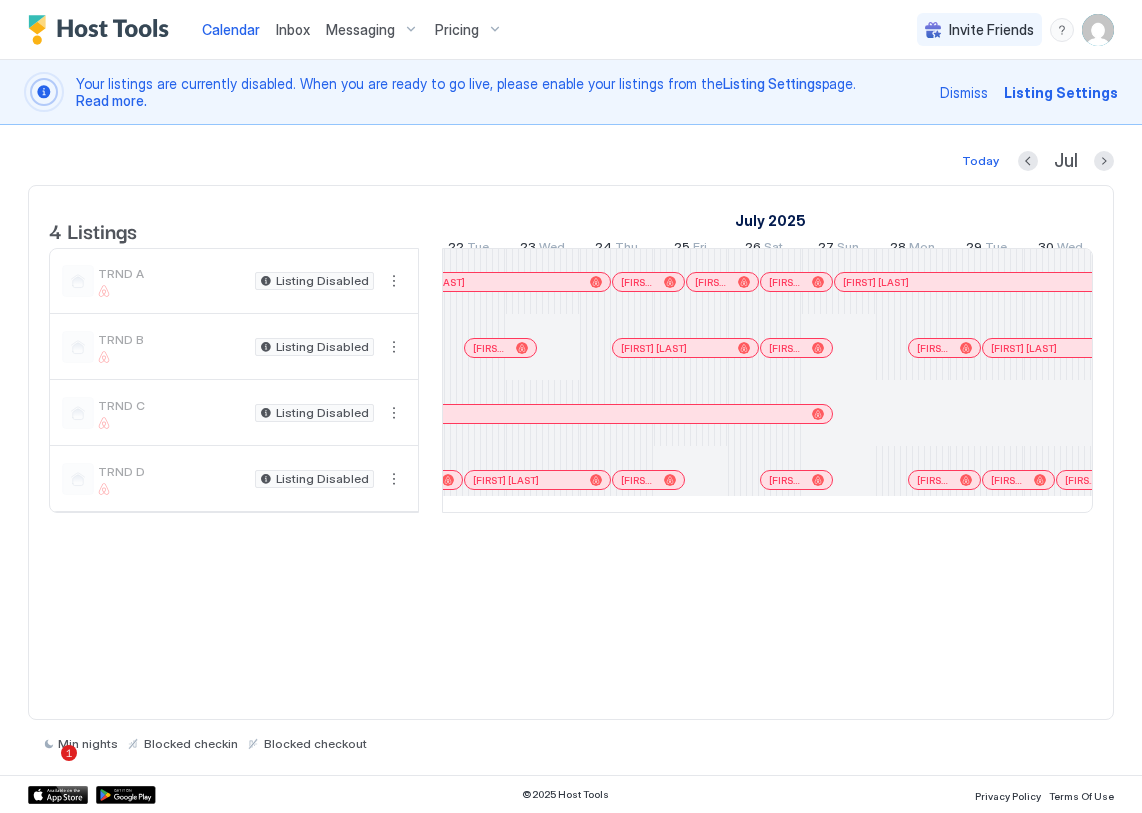 click on "Dismiss" at bounding box center (964, 92) 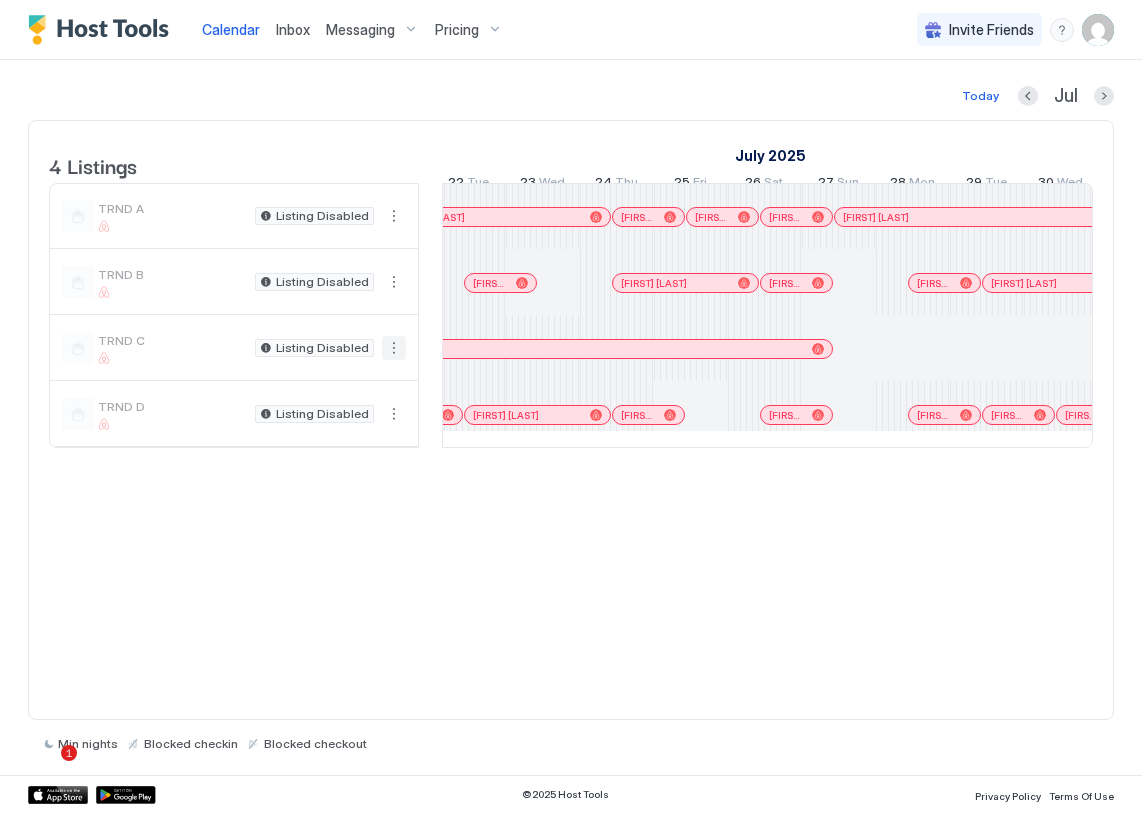 click at bounding box center (394, 348) 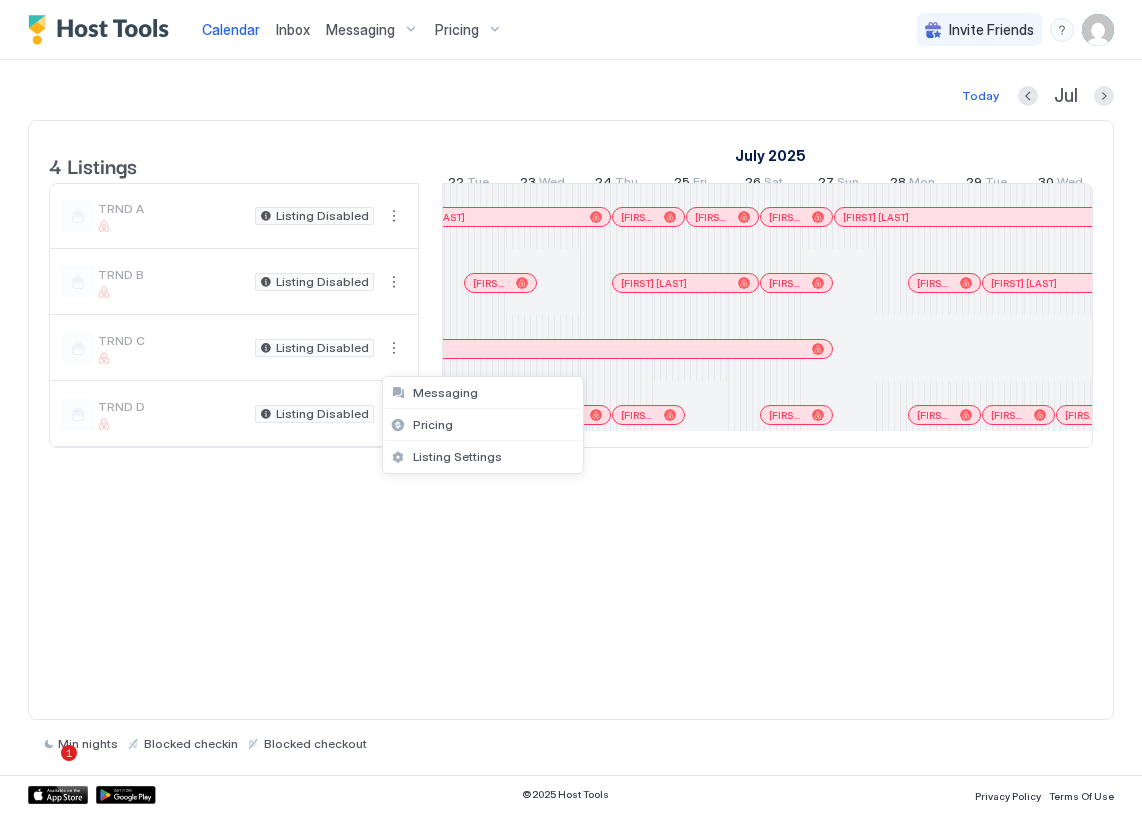 click at bounding box center [571, 406] 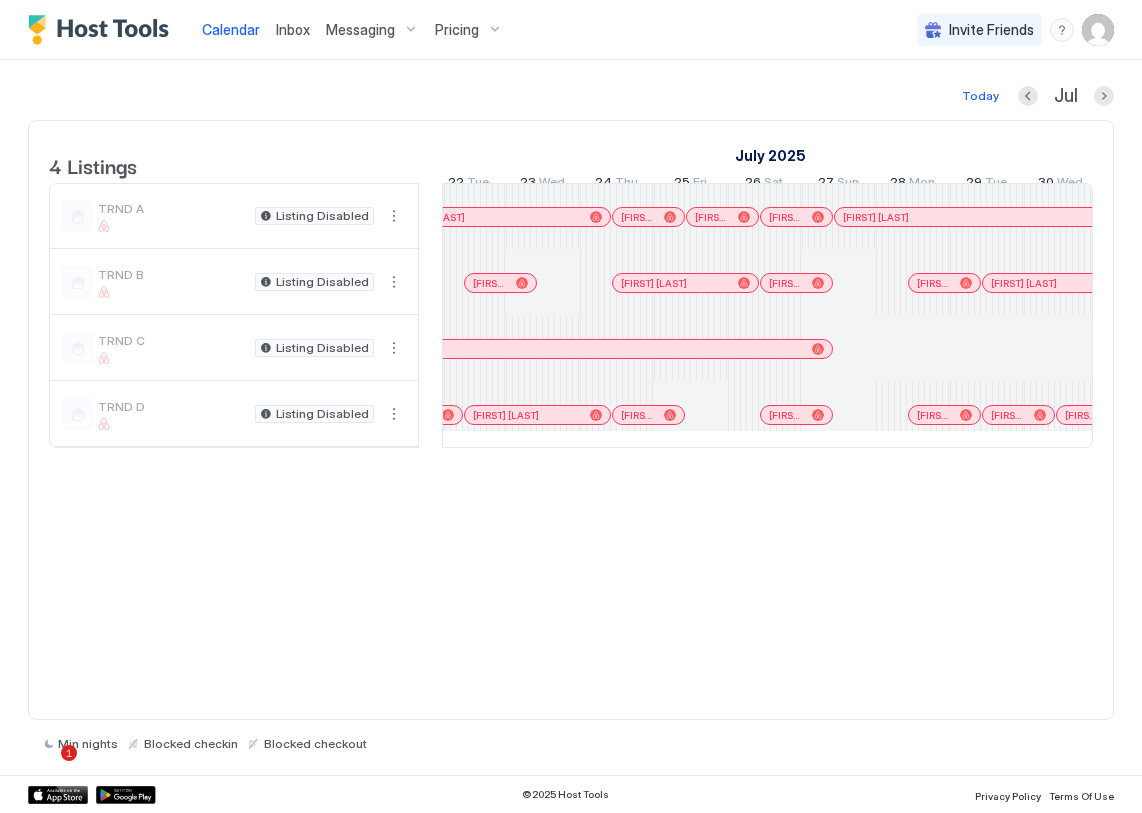 click at bounding box center (172, 226) 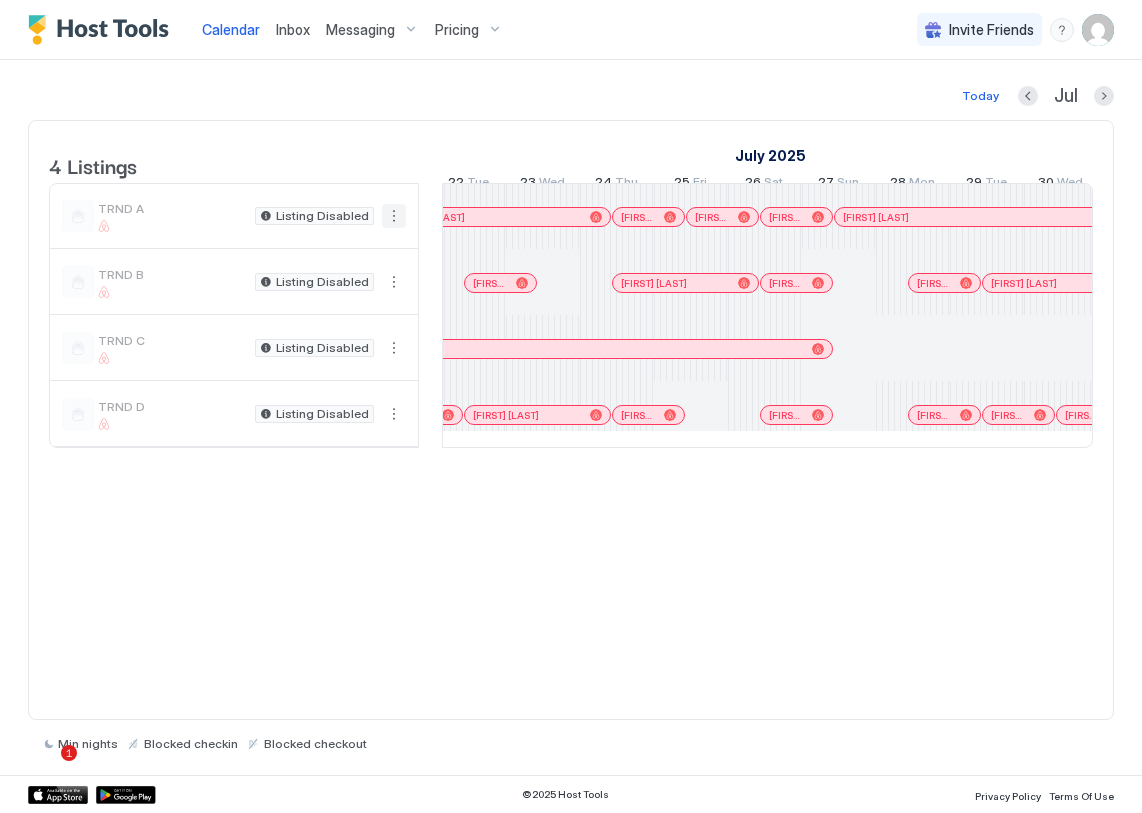 click at bounding box center (394, 216) 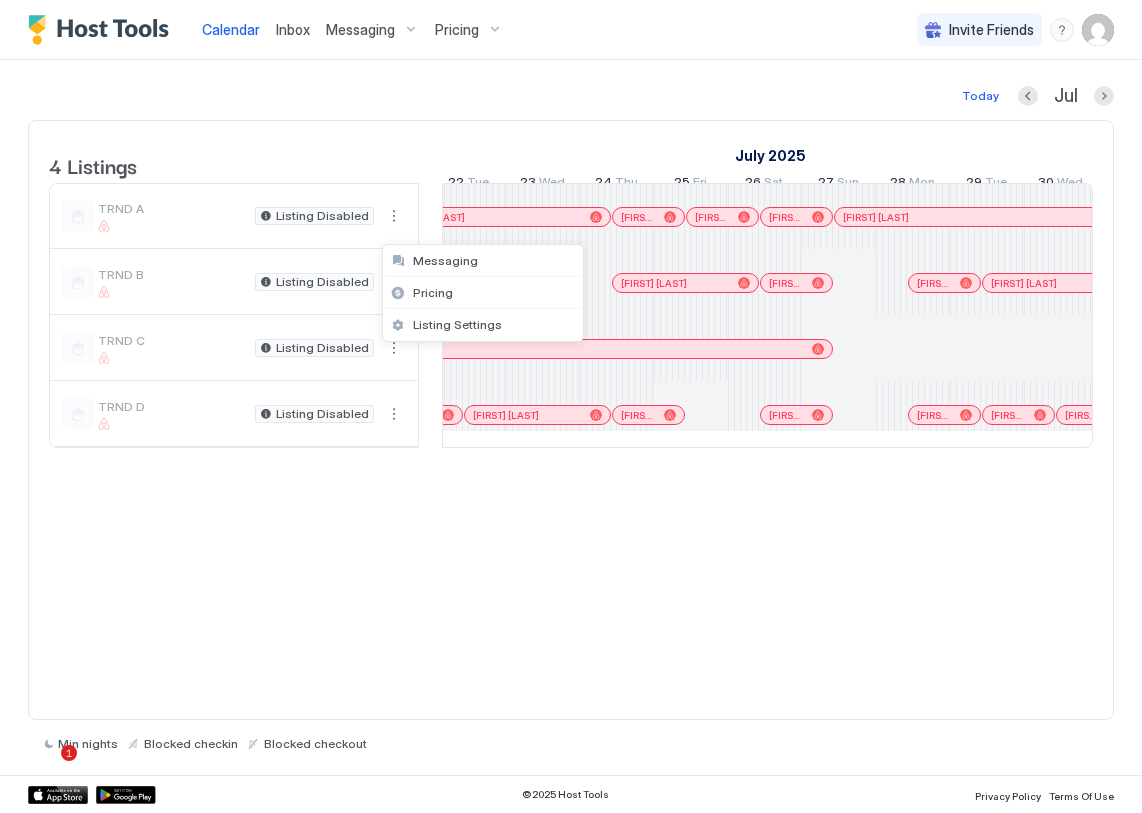 click at bounding box center [571, 406] 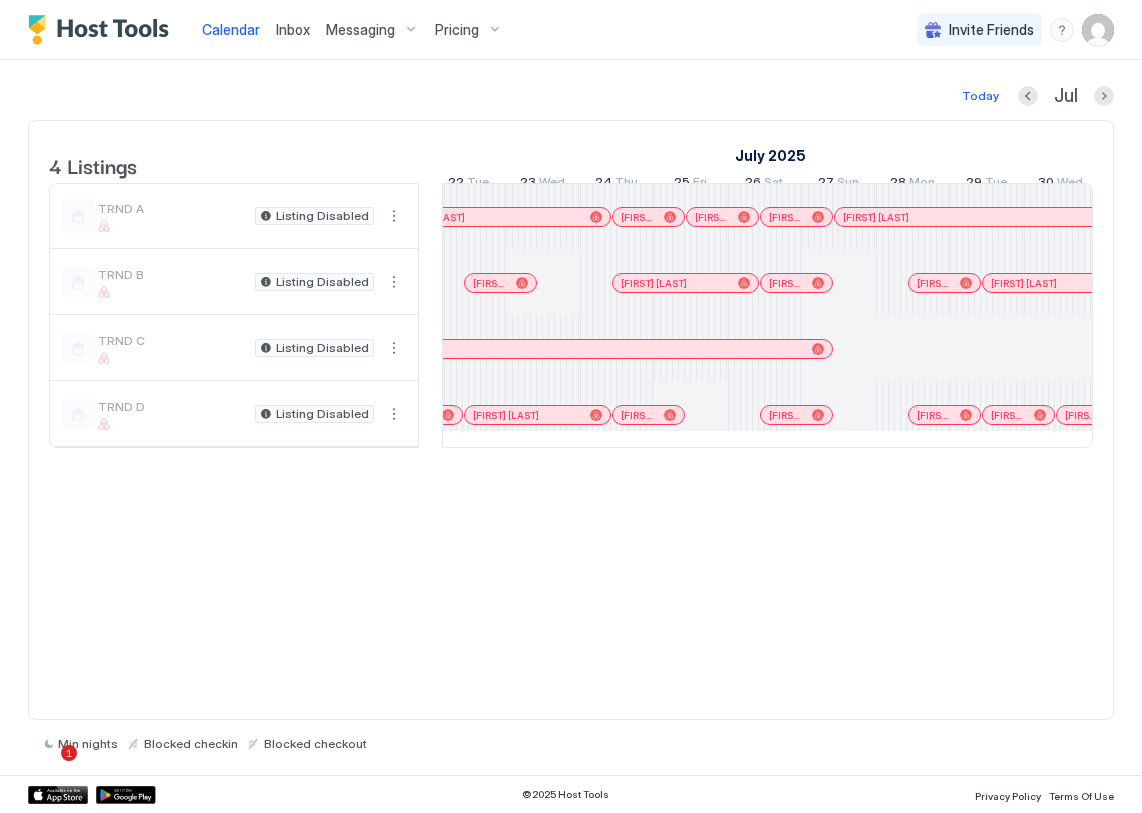 click at bounding box center (1098, 30) 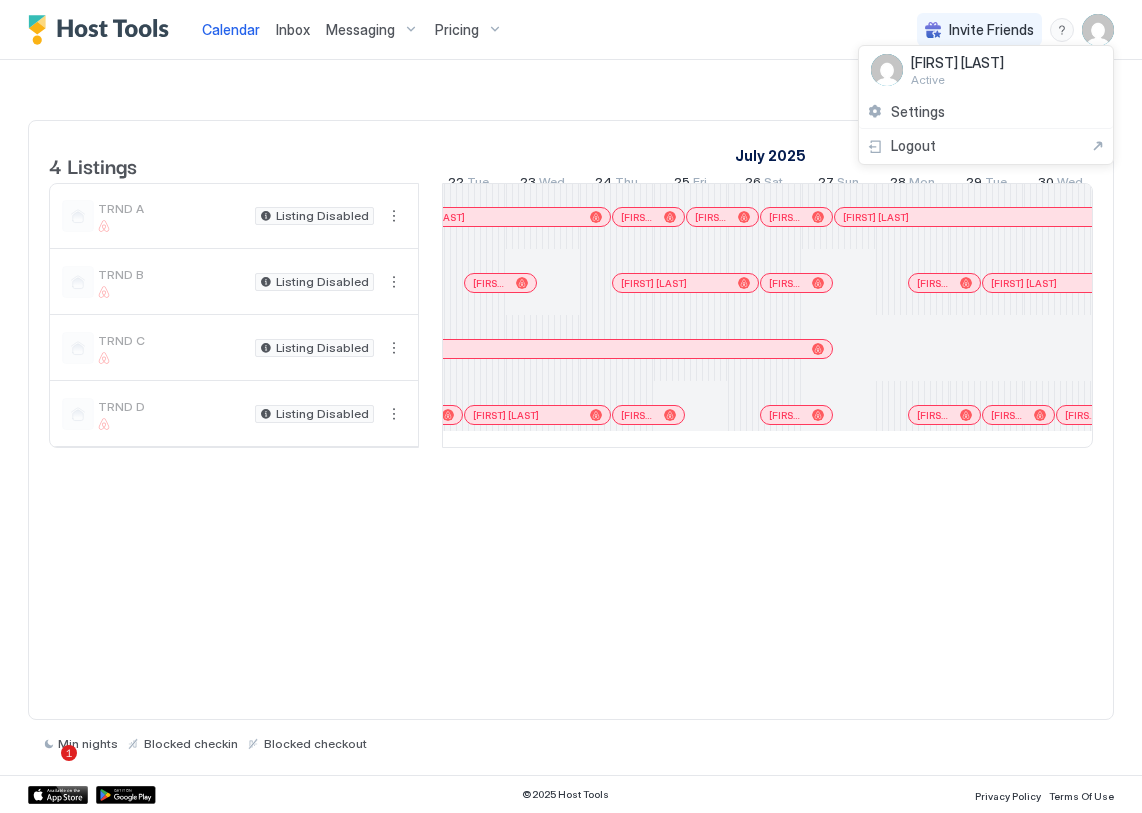 click on "[FIRST] [LAST]" at bounding box center [957, 63] 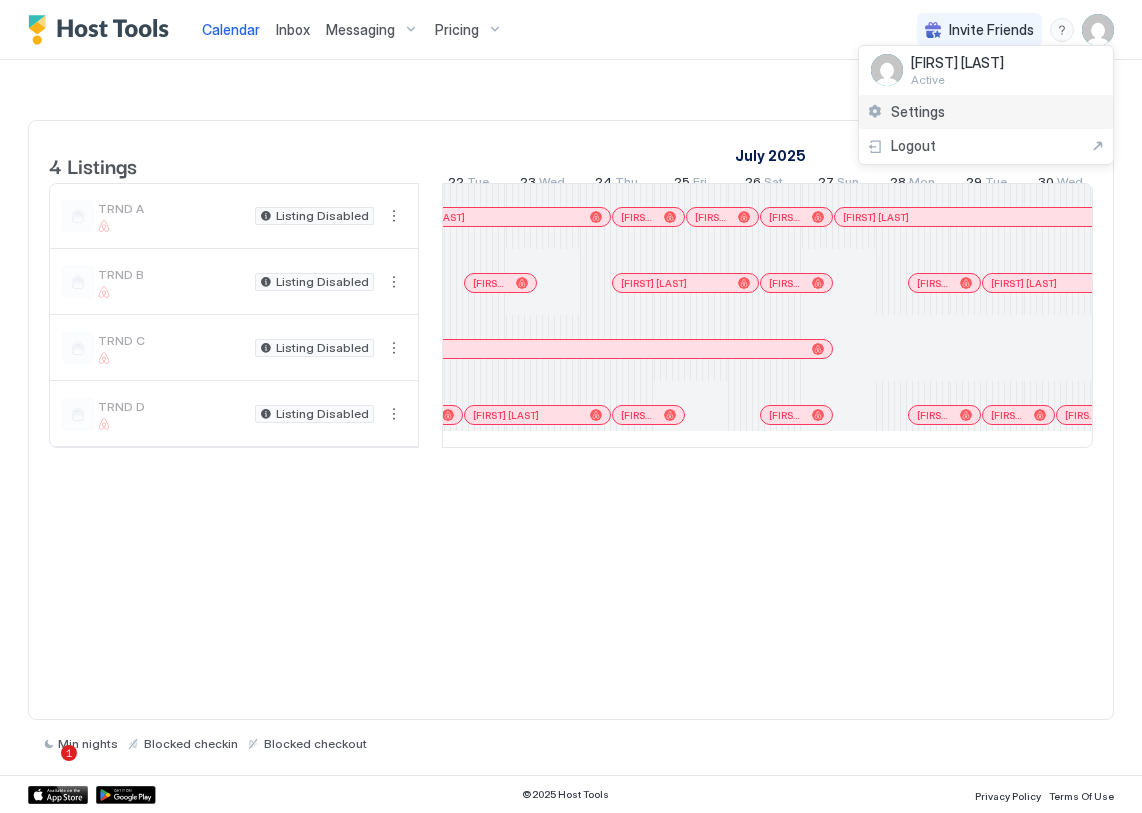 click on "Settings" at bounding box center (918, 112) 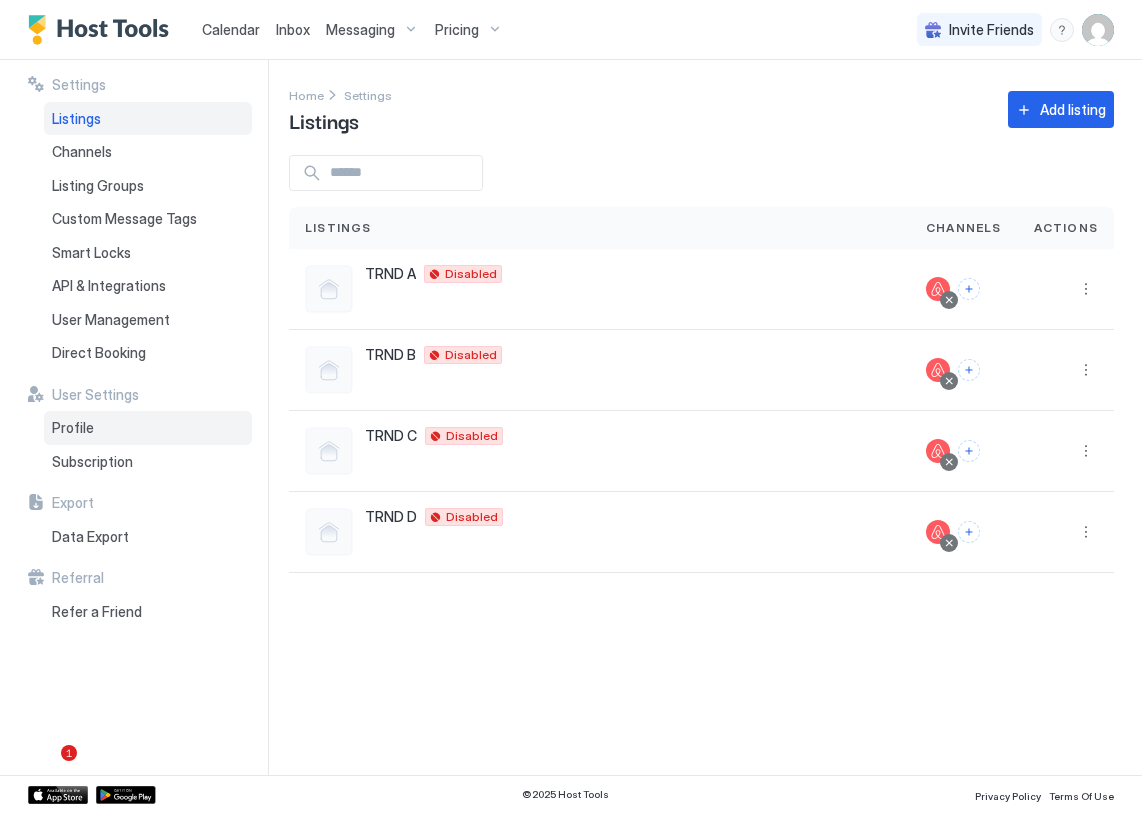 click on "Profile" at bounding box center (148, 428) 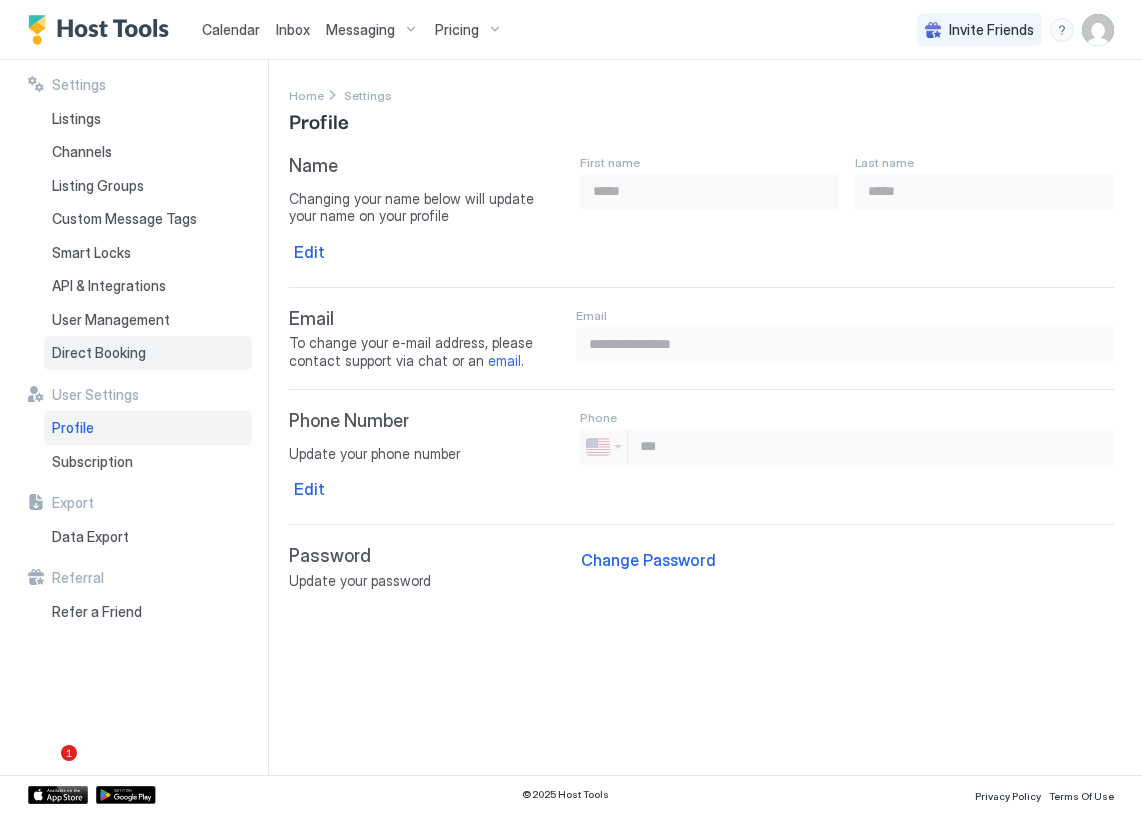 click on "Direct Booking" at bounding box center [99, 353] 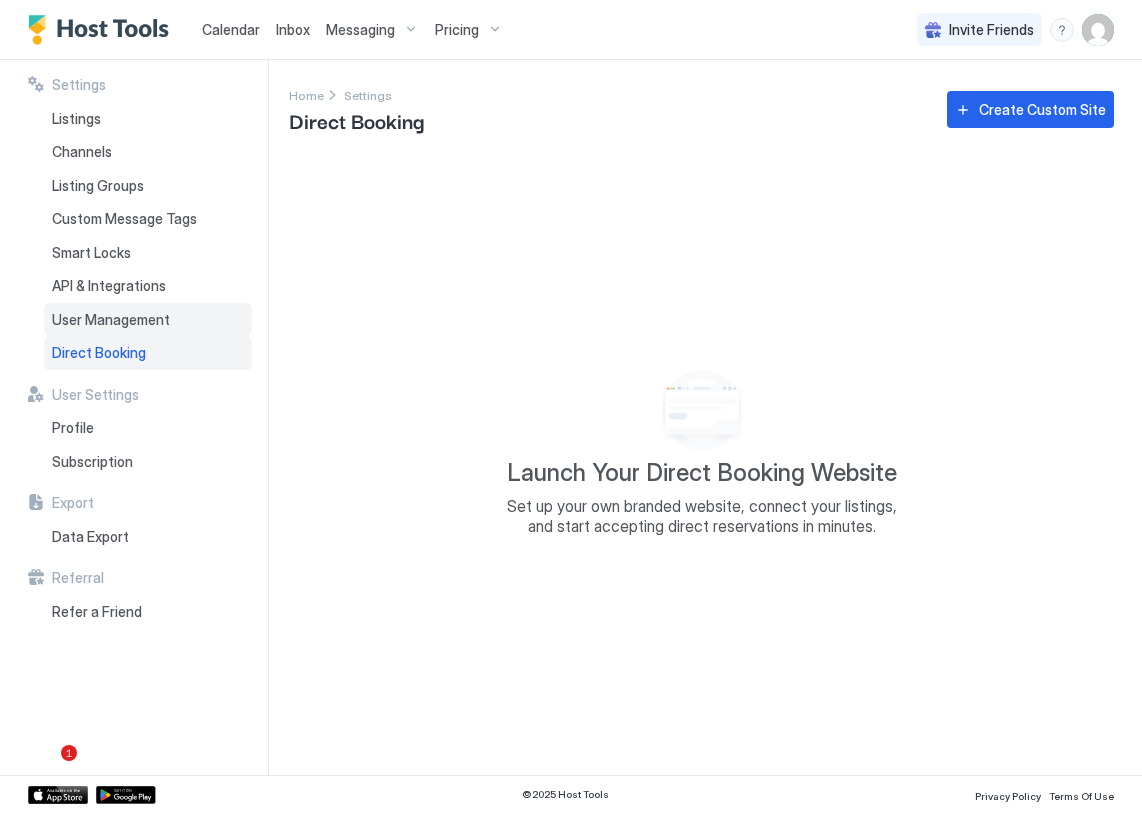 click on "User Management" at bounding box center [111, 320] 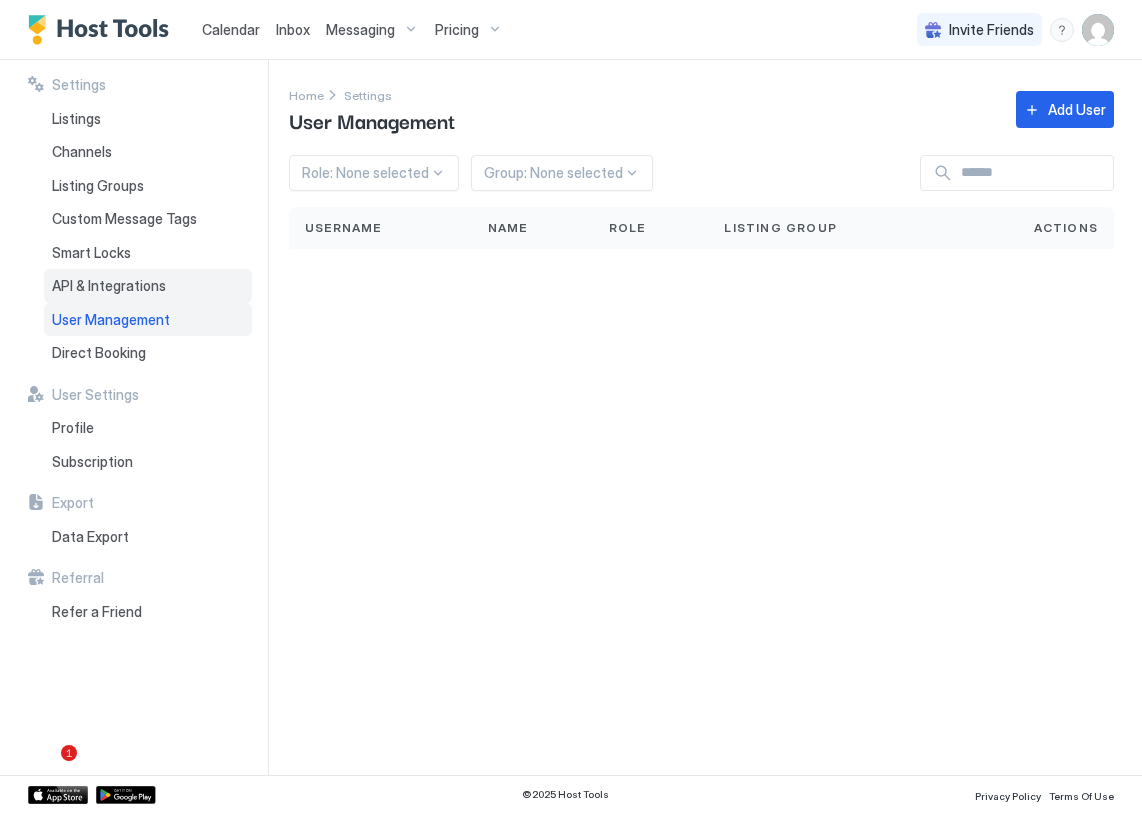 click on "API & Integrations" at bounding box center (109, 286) 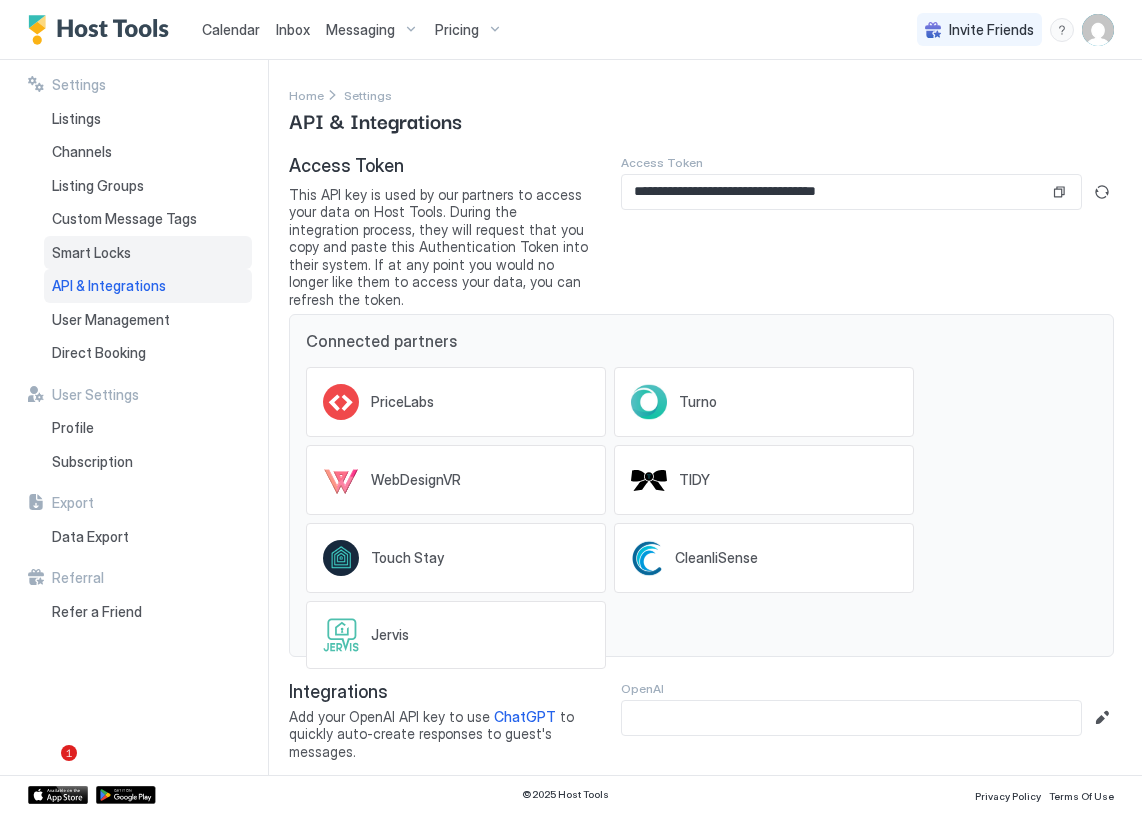 click on "Smart Locks" at bounding box center [148, 253] 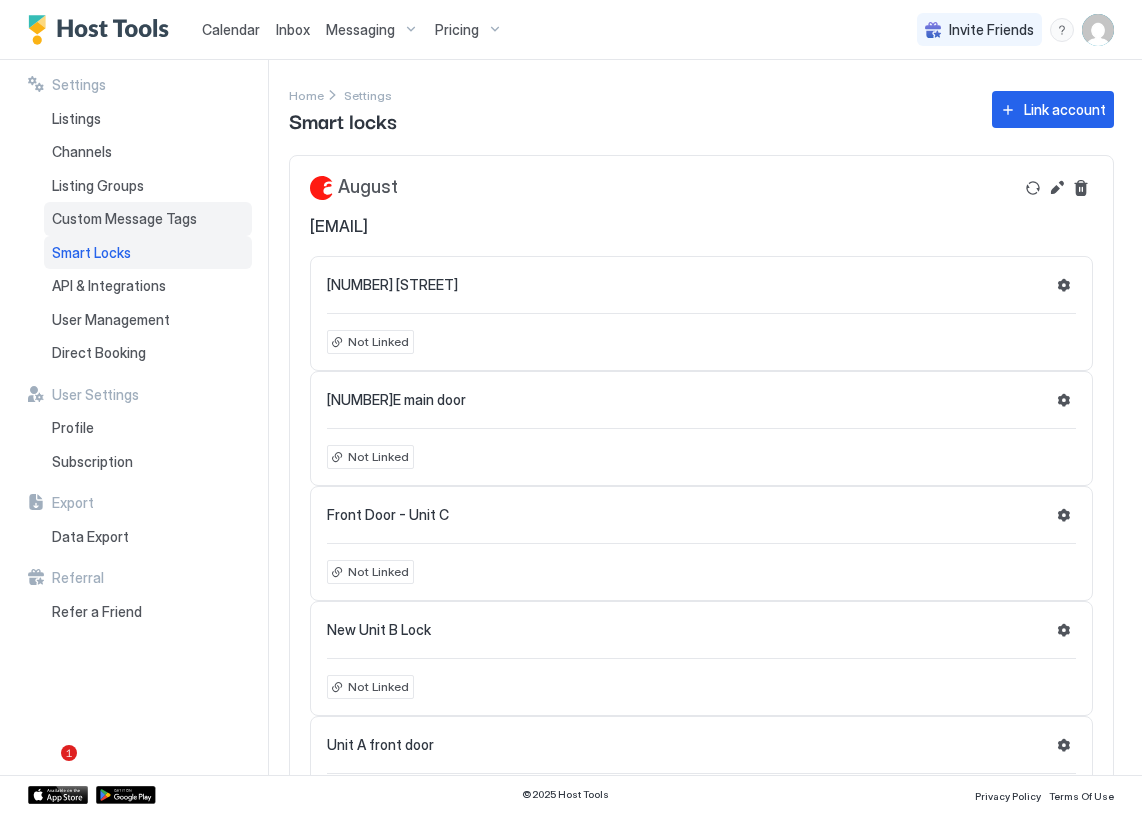 click on "Custom Message Tags" at bounding box center (148, 219) 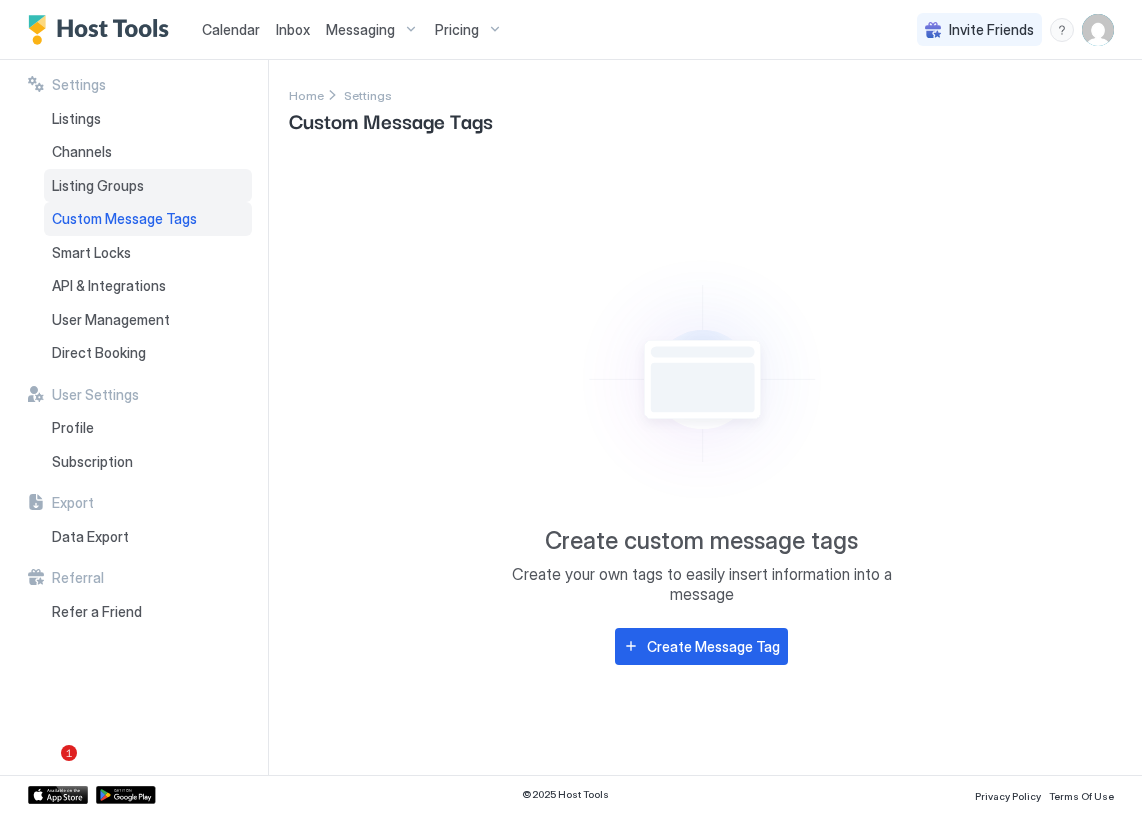 click on "Listing Groups" at bounding box center (98, 186) 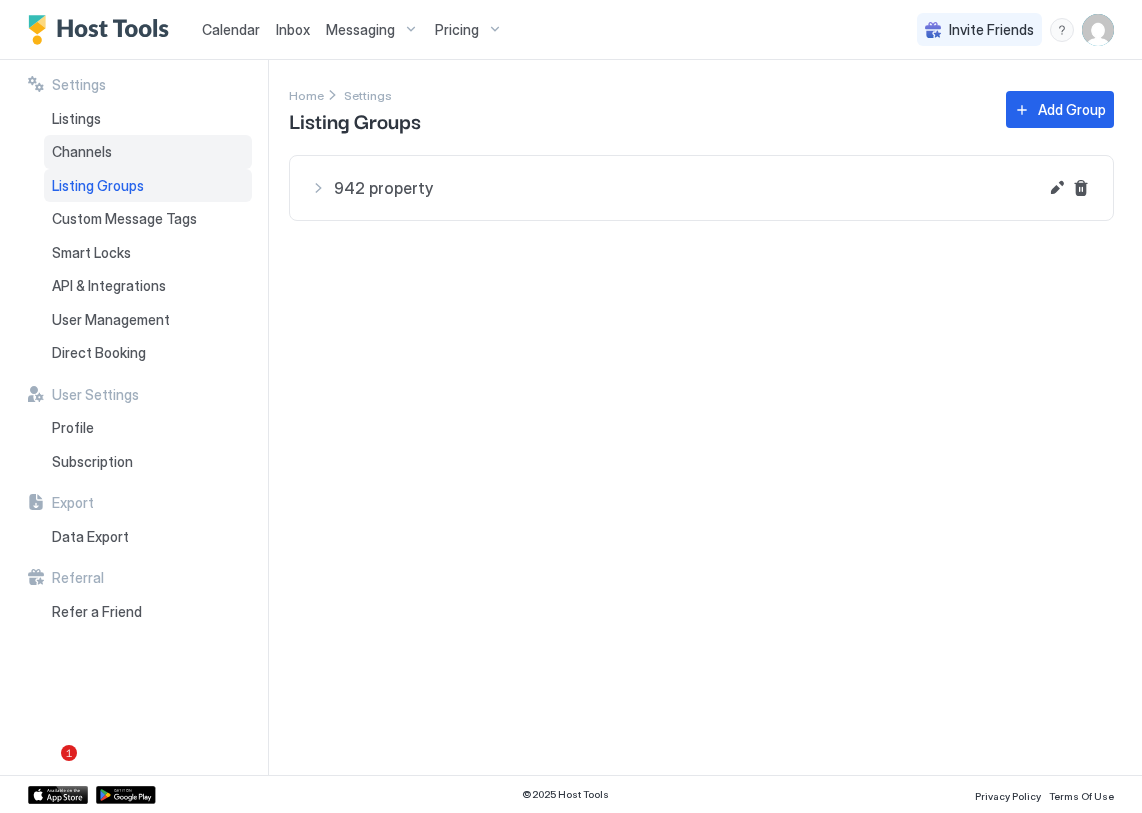 click on "Channels" at bounding box center (148, 152) 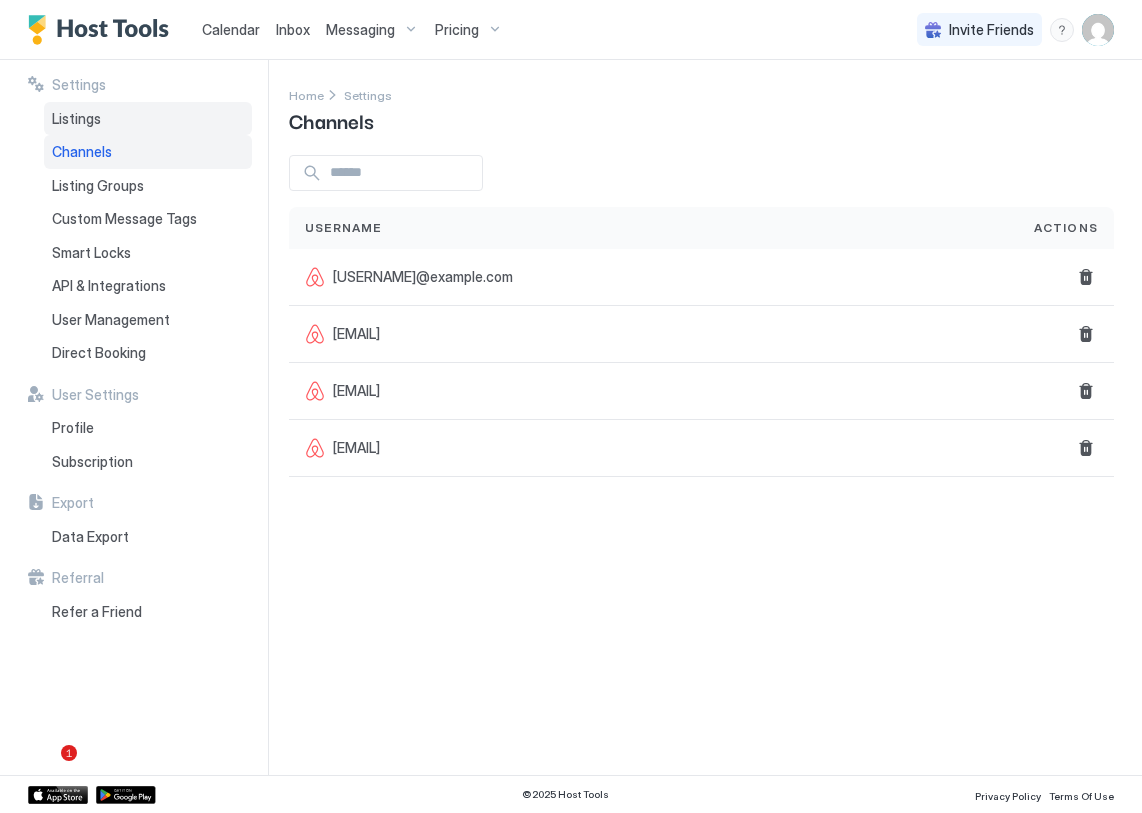 click on "Listings" at bounding box center (148, 119) 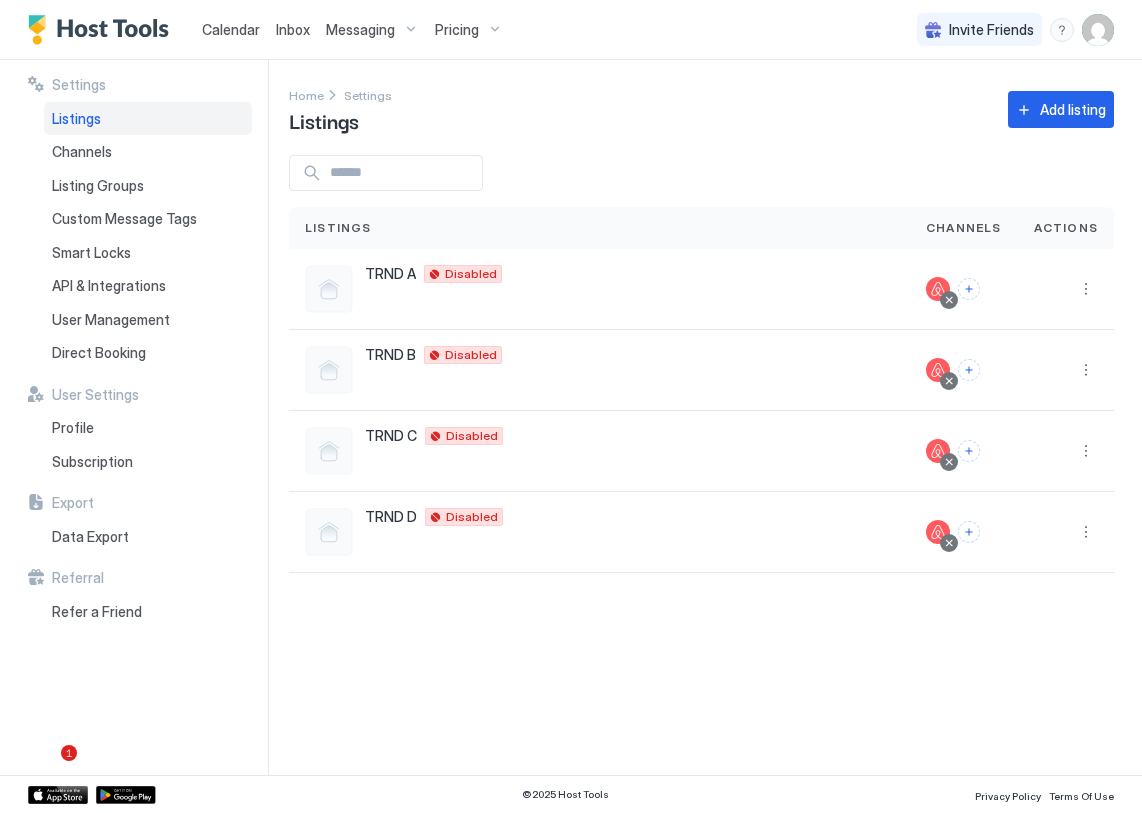 click on "Calendar" at bounding box center [231, 29] 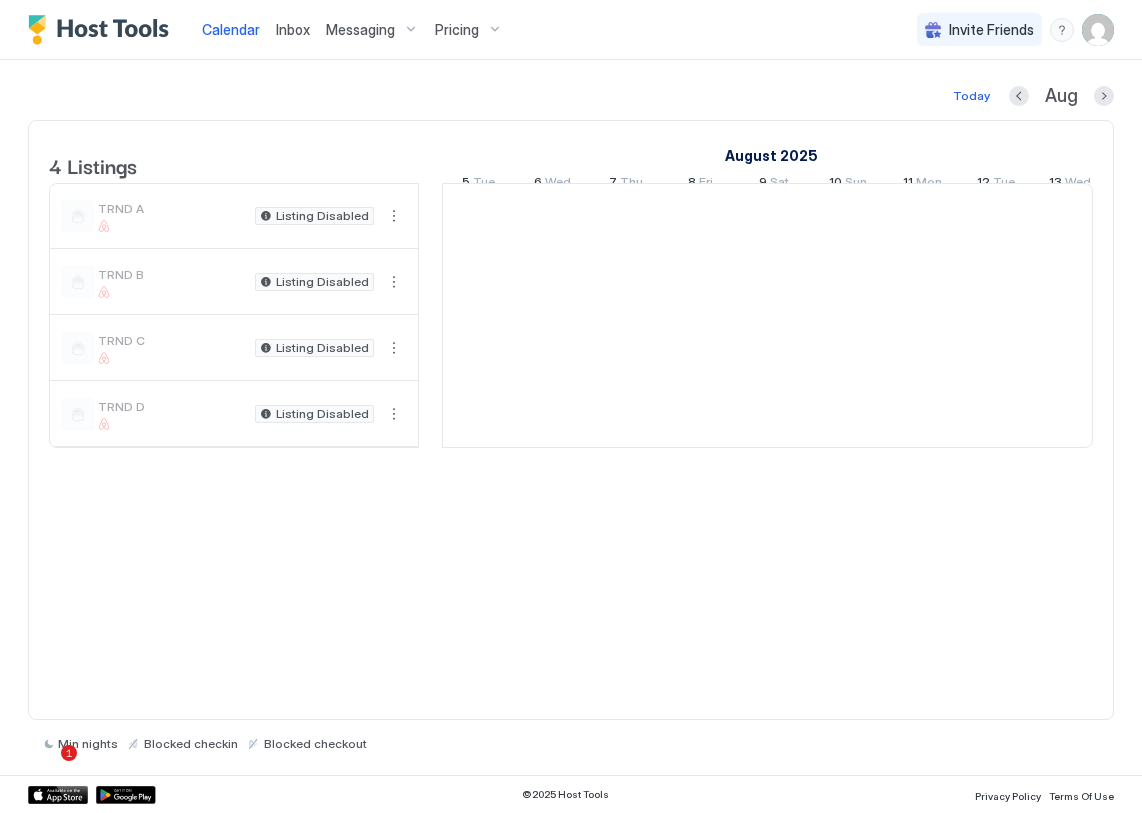 click at bounding box center (103, 30) 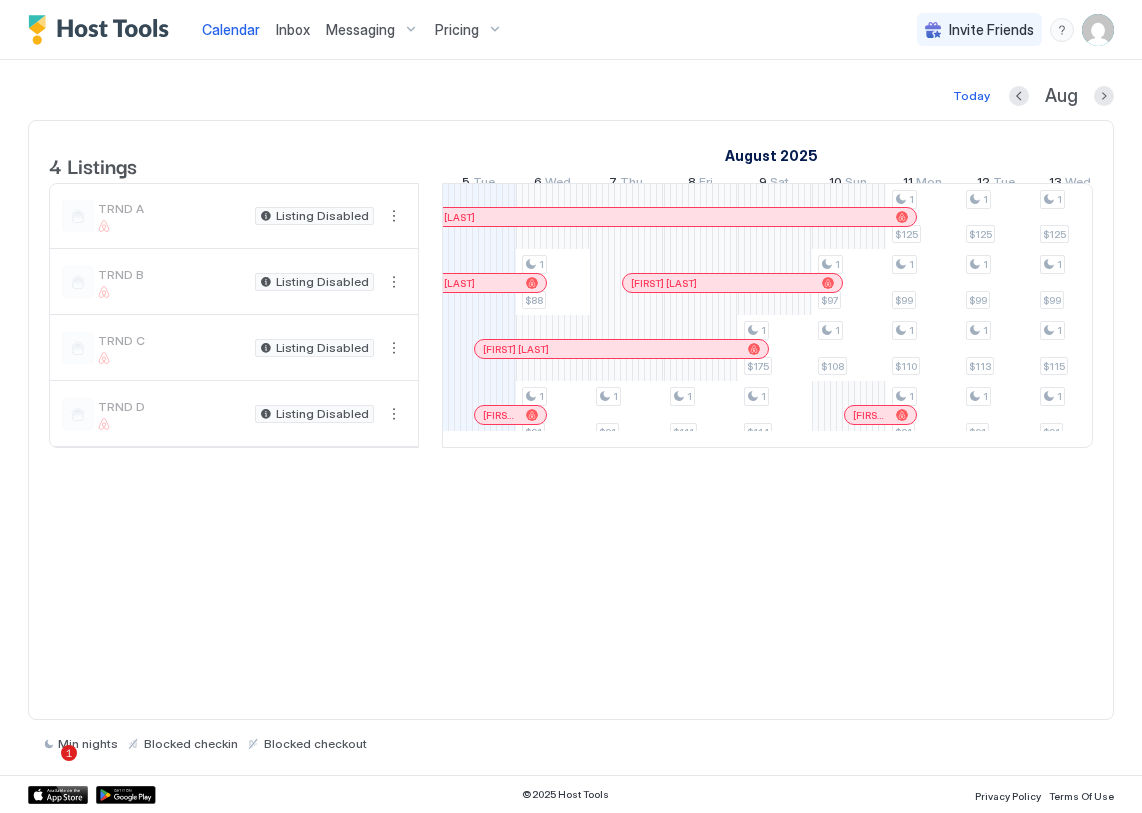 click on "Calendar" at bounding box center [231, 29] 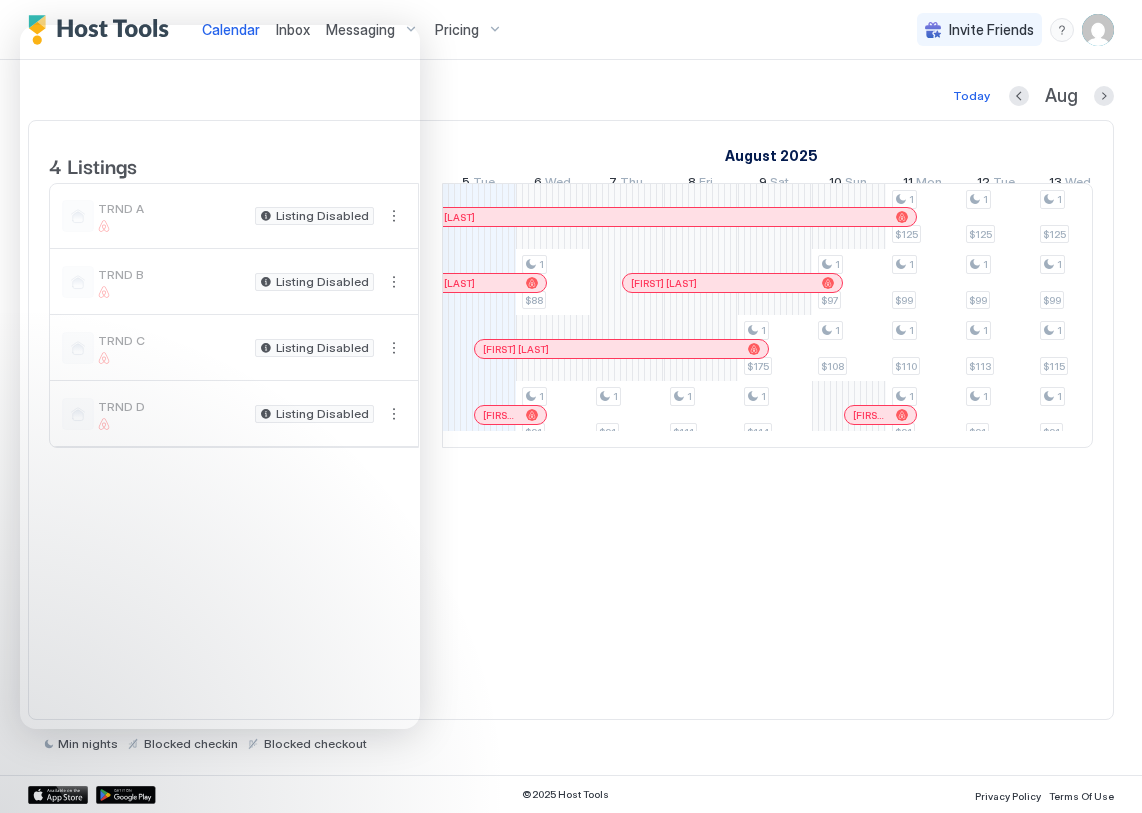 click on "Today [DATE] Listings [MONTH] [YEAR] [MONTH] [YEAR] [MONTH] [YEAR] [DAY] [DAY] [DAY] [DAY] [DAY] [DAY] [DAY] [DAY] [DAY] [DAY] [DAY] [DAY] [DAY] [DAY] [DAY] [DAY] [DAY] [DAY] [DAY] [DAY] [DAY] [DAY] [DAY] [DAY] [DAY] [DAY] [DAY] [DAY] [DAY] [DAY] [DAY] [DAY] [DAY] [DAY] [DAY] [DAY] [DAY] [DAY] [DAY] [DAY] [DAY] [DAY] [DAY] [DAY] [DAY] [DAY] [DAY] [DAY] [DAY] [DAY] [DAY] [DAY] [DAY] [DAY] [DAY] [DAY] [DAY] [DAY] [DAY] [DAY] [DAY] [DAY] [DAY] [DAY] [DAY] [DAY] [DAY] [DAY] [DAY] [DAY] [DAY] [DAY] [DAY] [DAY] [DAY] [DAY] [DAY] [DAY] [DAY] [DAY] [DAY] [DAY] [DAY] [DAY] [DAY] [DAY] [DAY] [DAY] [DAY] [DAY] [DAY] [DAY] [DAY] [DAY] [DAY] [DAY] [DAY] [DAY] [DAY] [DAY] [DAY] [DAY] [DAY] [DAY] [DAY] [DAY] [DAY] [DAY] [DAY] [DAY] [DAY] [DAY] [DAY] [DAY] [DAY] [DAY] [DAY] [DAY] [DAY] [DAY] [DAY] [DAY] [DAY] [DAY] [DAY] [DAY] [DAY] [DAY] [DAY] [DAY] [DAY] [DAY] [DAY] [DAY] [DAY] [DAY] [DAY] [DAY] [DAY] [DAY] [DAY] [DAY] [DAY] [DAY] [DAY] [DAY] [DAY] [DAY] [DAY] [DAY] [DAY] [DAY] [DAY] [DAY] [DAY] [DAY] [DAY] [DAY] [DAY] [DAY] [DAY] [DAY] [DAY] [DAY] [DAY] [DAY] [DAY] [DAY] [DAY] [DAY] [DAY] [DAY] [DAY] [DAY] [DAY] [DAY] [DAY] [DAY] [DAY] [DAY] [DAY] [DAY] [DAY] [DAY] [DAY] [DAY] [DAY] [DAY] [DAY] [DAY] [DAY] [DAY] [DAY] [DAY] [DAY] [DAY] [DAY] [DAY] [DAY] [DAY] [DAY] [DAY] [DAY] [DAY] [DAY] [DAY] [DAY] [DAY] [DAY] [DAY] [DAY] [DAY] [DAY] [DAY] [DAY] [DAY] [DAY] [DAY] [DAY] [DAY] [DAY] [DAY] [DAY] [DAY] [DAY] [DAY] [DAY] [DAY] [DAY] [DAY] [DAY] [DAY] [DAY] [DAY] [DAY] [DAY] [DAY] [DAY] [DAY] [DAY] [DAY] [DAY] [DAY] [DAY] [DAY] [DAY] [DAY] [DAY] [DAY] [DAY] [DAY] [DAY] [DAY] [DAY] [DAY] [DAY] [DAY] [DAY] [DAY] [DAY] [DAY] [DAY] [DAY] [DAY] [DAY] [DAY] [DAY] [DAY] [DAY] [DAY] [DAY] [DAY] [DAY] [DAY] [DAY] [DAY] [DAY] [DAY] [DAY] [DAY] [DAY] [DAY] [DAY] [DAY] [DAY] [DAY] [DAY] [DAY] [DAY] [DAY] [DAY] [DAY] [DAY] [DAY] [DAY] [DAY] [DAY] [DAY] [DAY] [DAY] [DAY] [DAY] [DAY] [DAY] [DAY] [DAY] [DAY] [DAY] [DAY] [DAY] [DAY] [DAY] [DAY] [DAY] [DAY] [DAY] [DAY] [DAY] [DAY] [DAY] [DAY] [DAY] [DAY] [DAY] [DAY] [DAY] [DAY] [DAY] [DAY] [DAY] [DAY] [DAY] [DAY] [DAY] [DAY] [DAY] [DAY] [DAY] [DAY] [DAY] [DAY] [DAY] [DAY] [DAY] [DAY] [DAY] [DAY] [DAY] [DAY] [DAY] [DAY] [DAY] [DAY] [DAY] [DAY] [DAY] [DAY] [DAY] [DAY] [DAY] [DAY] [DAY] [DAY] [DAY] [DAY] [DAY] [DAY] [DAY] [DAY] [DAY] [DAY] [DAY] [DAY] [DAY] [DAY] [DAY] [DAY] [DAY] [DAY] [DAY] [DAY] [DAY] [DAY] [DAY] [DAY] [DAY] [DAY] [DAY] [DAY] [DAY] [DAY] [DAY] [DAY] [DAY] [DAY] [DAY] [DAY] [DAY] [DAY] [DAY] [DAY] [DAY] [DAY] [DAY] [DAY] [DAY] [DAY] [DAY] [DAY] [DAY] [DAY] [DAY] [DAY] [DAY] [DAY] [DAY] [DAY] [DAY] [DAY] [DAY] [DAY] [DAY] [DAY] [DAY] [DAY] [DAY] [DAY] [DAY] [DAY] [DAY] [DAY] [DAY] [DAY] [DAY] [DAY] [DAY] [DAY] [DAY] [DAY] [DAY] [DAY] [DAY] [DAY] [DAY] [DAY] [DAY] [DAY] [DAY] [DAY] [DAY] [DAY] [DAY] [DAY] [DAY] [DAY] [DAY] [DAY] [DAY] [DAY] [DAY] [DAY] [DAY] [DAY] [DAY] [DAY] [DAY] [DAY] [DAY] [DAY] [DAY] [DAY] [DAY] [DAY] [DAY] [DAY] [DAY] [DAY] [DAY] [DAY] [DAY] [DAY] [DAY] [DAY] [DAY] [DAY] [DAY] [DAY] [DAY] [DAY] [DAY] [DAY] [DAY] [DAY] [DAY] [DAY] [DAY] [DAY] [DAY] [DAY] [DAY] [DAY] [DAY] [DAY] [DAY] [DAY] [DAY] [DAY] [DAY] [DAY] [DAY] [DAY] [DAY] [DAY] [DAY] [DAY] [DAY] [DAY] [DAY] [DAY] [DAY] [DAY] [DAY] [DAY] [DAY] [DAY] [DAY] [DAY] [DAY] [DAY] [DAY] [DAY] [DAY] [DAY] [DAY] [DAY] [DAY] [DAY] [DAY] [DAY] [DAY] [DAY] [DAY] [DAY] [DAY] [DAY] [DAY] [DAY] [DAY] [DAY] [DAY] [DAY] [DAY] [DAY] [DAY] [DAY] [DAY] [DAY] [DAY] [DAY] [DAY] [DAY] [DAY] [DAY] [DAY] [DAY] [DAY] [DAY] [DAY] [DAY] [DAY] [DAY] [DAY] [DAY] [DAY] [DAY] [DAY] [DAY] [DAY] [DAY] [DAY] [DAY] [DAY] [DAY] [DAY] [DAY] [DAY] [DAY] [DAY] [DAY] [DAY] [DAY] [DAY] [DAY] [DAY] [DAY] [DAY] [DAY] [DAY] [DAY] [DAY] [DAY] [DAY] [DAY] [DAY] [DAY] [DAY] [DAY] [DAY] [DAY] [DAY] [DAY] [DAY] [DAY] [DAY] [DAY] [DAY] [DAY] [DAY] [DAY] [DAY] [DAY] [DAY] [DAY] [DAY] [DAY] [DAY] [DAY] [DAY] [DAY] [DAY] [DAY] [DAY] [DAY] [DAY] [DAY] [DAY] [DAY] [DAY] [DAY] [DAY] [DAY] [DAY] [DAY] [DAY] [DAY] [DAY] [DAY] [DAY] [DAY] [DAY] [DAY] [DAY] [DAY] [DAY] [DAY] [DAY] [DAY] [DAY] [DAY] [DAY] [DAY] [DAY] [DAY] [DAY] [DAY] [DAY] [DAY] [DAY] [DAY] [DAY] [DAY] [DAY] [DAY] [DAY] [DAY] [DAY] [DAY] [DAY] [DAY] [DAY] [DAY] [DAY] [DAY] [DAY] [DAY] [DAY] [DAY] [DAY] [DAY] [DAY] [DAY] [DAY] [DAY] [DAY] [DAY] [DAY] [DAY] [DAY] [DAY] [DAY] [DAY] [DAY] [DAY] [DAY] [DAY] [DAY] [DAY] [DAY] [DAY] [DAY] [DAY] [DAY] [DAY] [DAY] [DAY] [DAY] [DAY] [DAY] [DAY] [DAY] [DAY] [DAY] [DAY] [DAY] [DAY] [DAY] [DAY] [DAY] [DAY] [DAY] [DAY] [DAY] [DAY] [DAY] [DAY] [DAY] [DAY] [DAY] [DAY] [DAY] [DAY] [DAY] [DAY] [DAY] [DAY] [DAY] [DAY] [DAY] [DAY] [DAY] [DAY] [DAY] [DAY] [DAY] [DAY] [DAY] [DAY] [DAY] [DAY] [DAY] [DAY] [DAY] [DAY] [DAY] [DAY] [DAY] [DAY] [DAY] [DAY] [DAY] [DAY] [DAY] [DAY] [DAY] [DAY] [DAY] [DAY] [DAY] [DAY] [DAY] [DAY] [DAY] [DAY] [DAY] [DAY] [DAY] [DAY] [DAY] [DAY] [DAY] [DAY] [DAY] [DAY] [DAY] [DAY] [DAY] [DAY] [DAY] [DAY] [DAY] [DAY] [DAY] [DAY] [DAY] [DAY] [DAY] [DAY] [DAY] [DAY] [DAY] [DAY] [DAY] [DAY] [DAY] [DAY] [DAY] [DAY] [DAY] [DAY] [DAY] [DAY] [DAY] [DAY] [DAY] [DAY] [DAY] [DAY] [DAY] [DAY] [DAY] [DAY] [DAY] [DAY] [DAY] [DAY] [DAY] [DAY] [DAY] [DAY] [DAY] [DAY] [DAY] [DAY] [DAY] [DAY] [DAY] [DAY] [DAY] [DAY] [DAY] [DAY] [DAY] [DAY] [DAY] [DAY] [DAY] [DAY] [DAY] [DAY] [DAY] [DAY] [DAY] [DAY] [DAY] [DAY] [DAY] [DAY] [DAY] [DAY] [DAY] [DAY] [DAY] [DAY] [DAY] [DAY] [DAY] [DAY] [DAY] [DAY] [DAY] [S] [STATE] [POSTAL_CODE], [COUNTRY]" at bounding box center [571, 417] 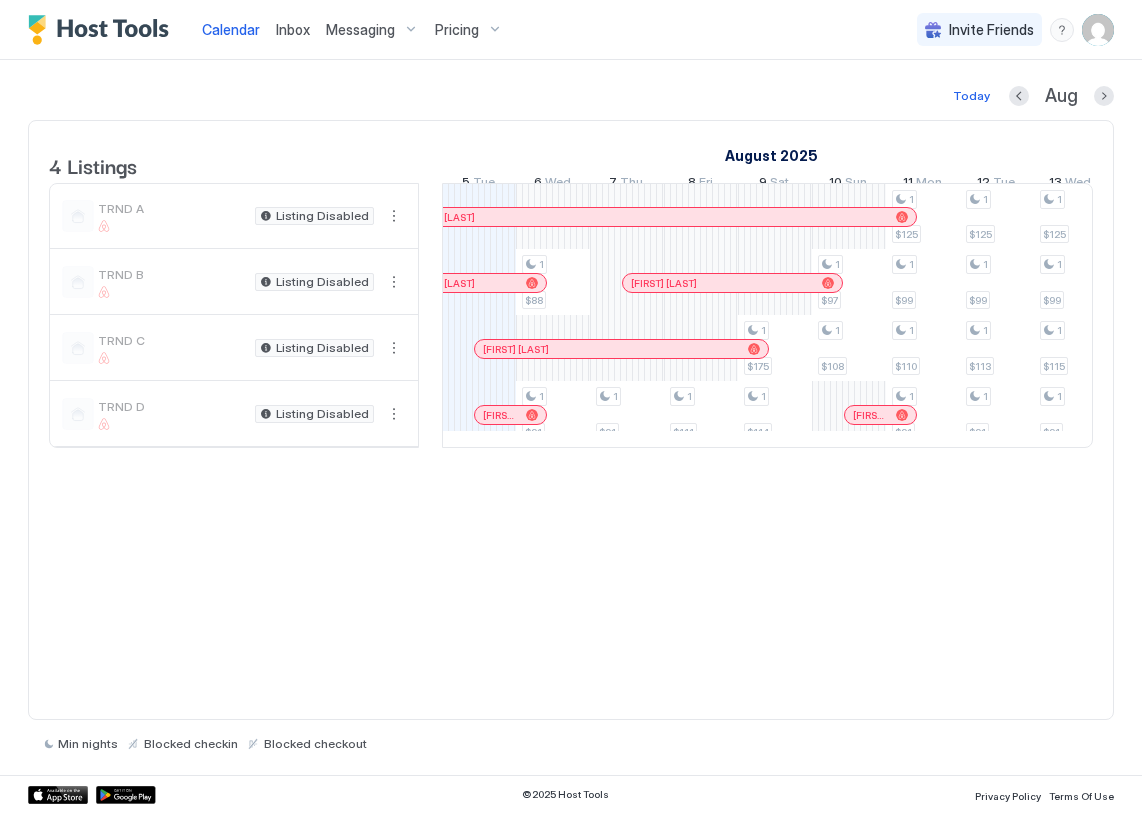 click at bounding box center (1062, 30) 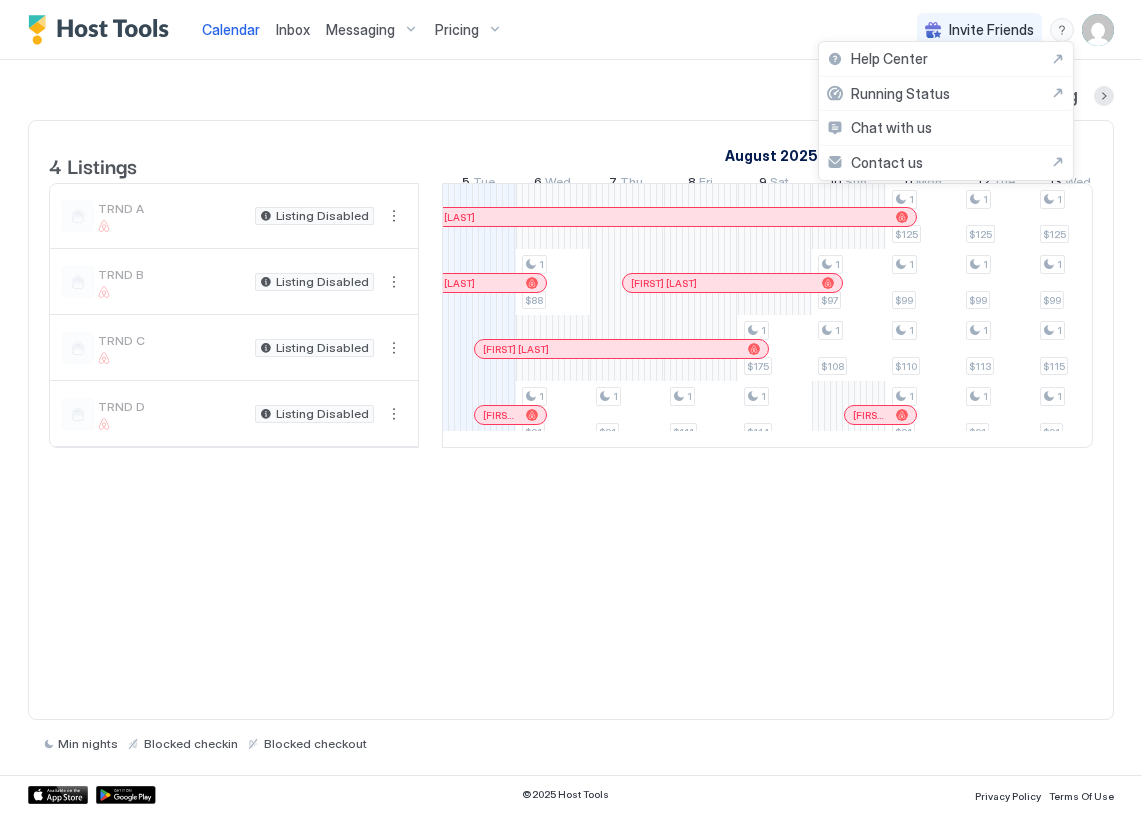 click at bounding box center (571, 406) 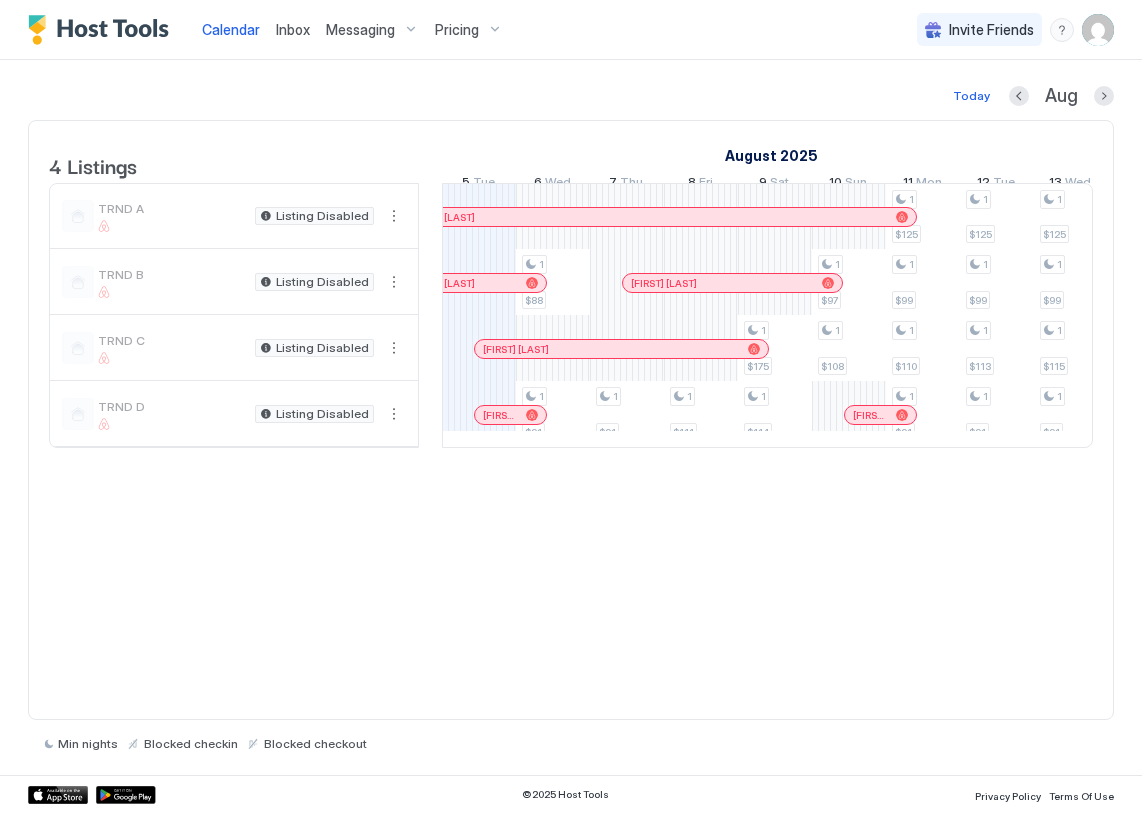 click at bounding box center [571, 406] 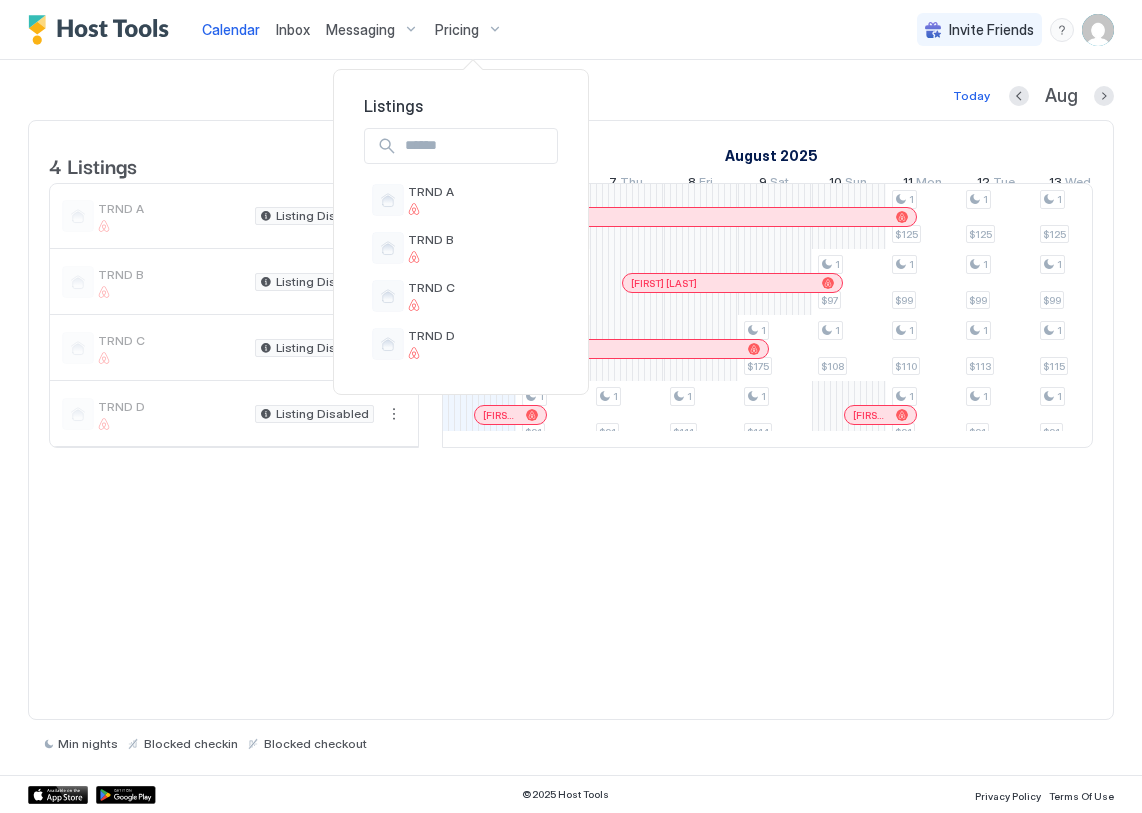 click at bounding box center [571, 406] 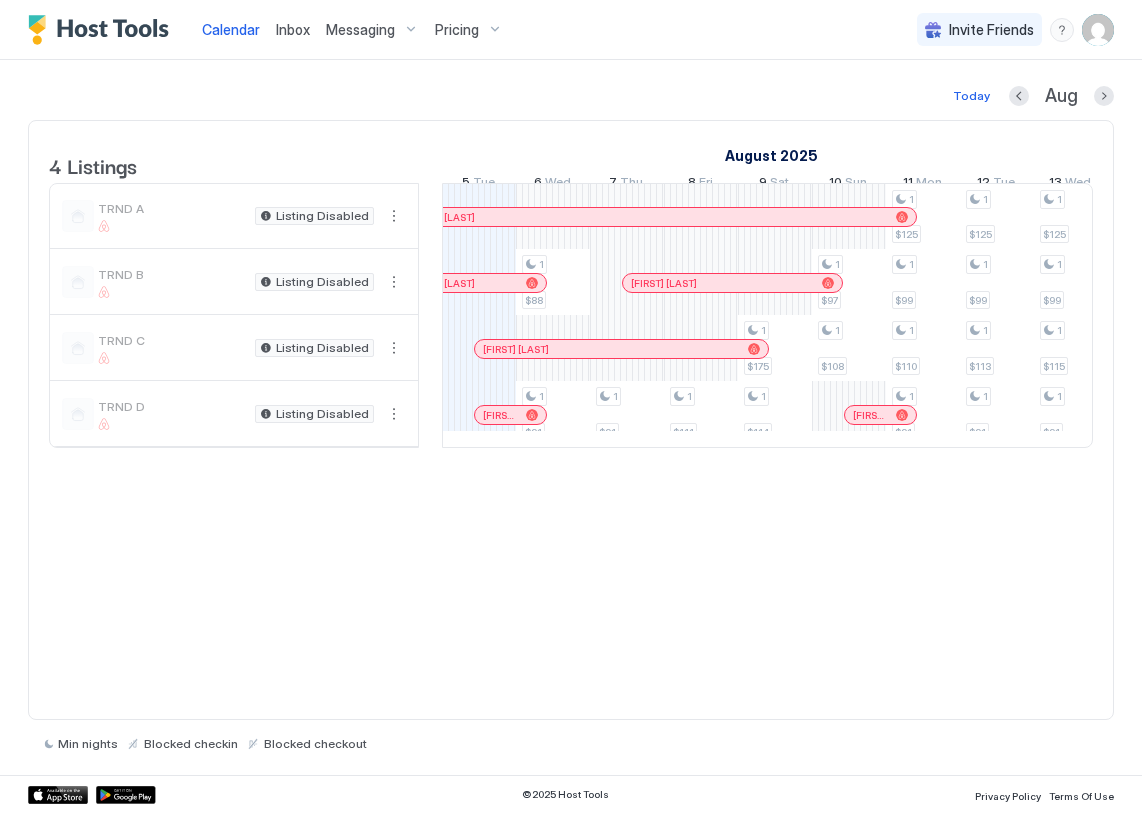 click on "Messaging" at bounding box center (360, 30) 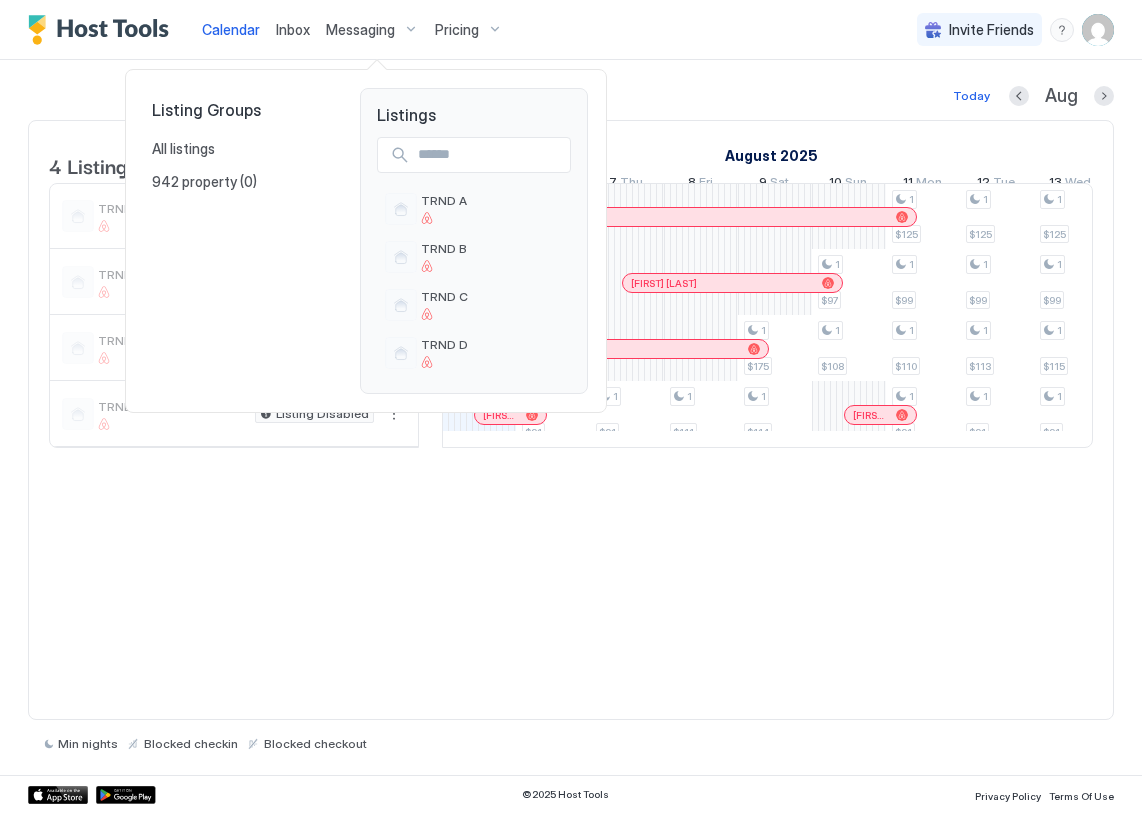 click at bounding box center [571, 406] 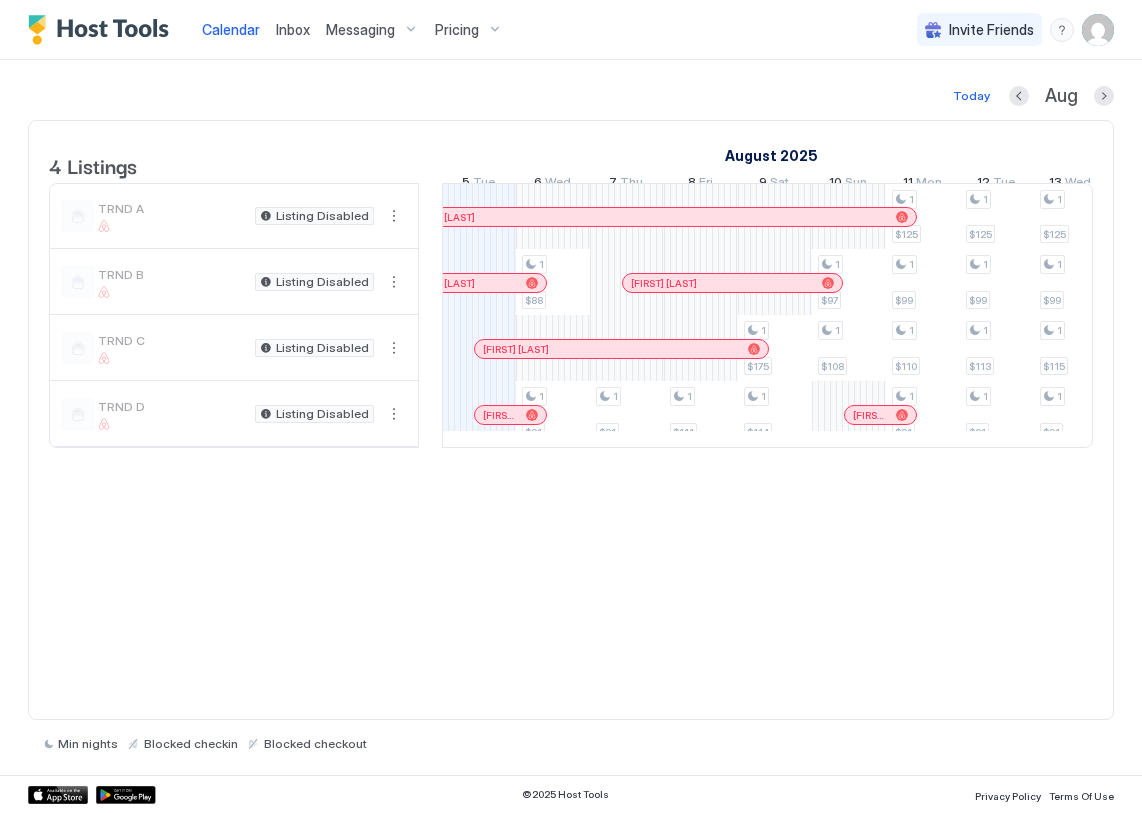 click on "Inbox" at bounding box center (293, 29) 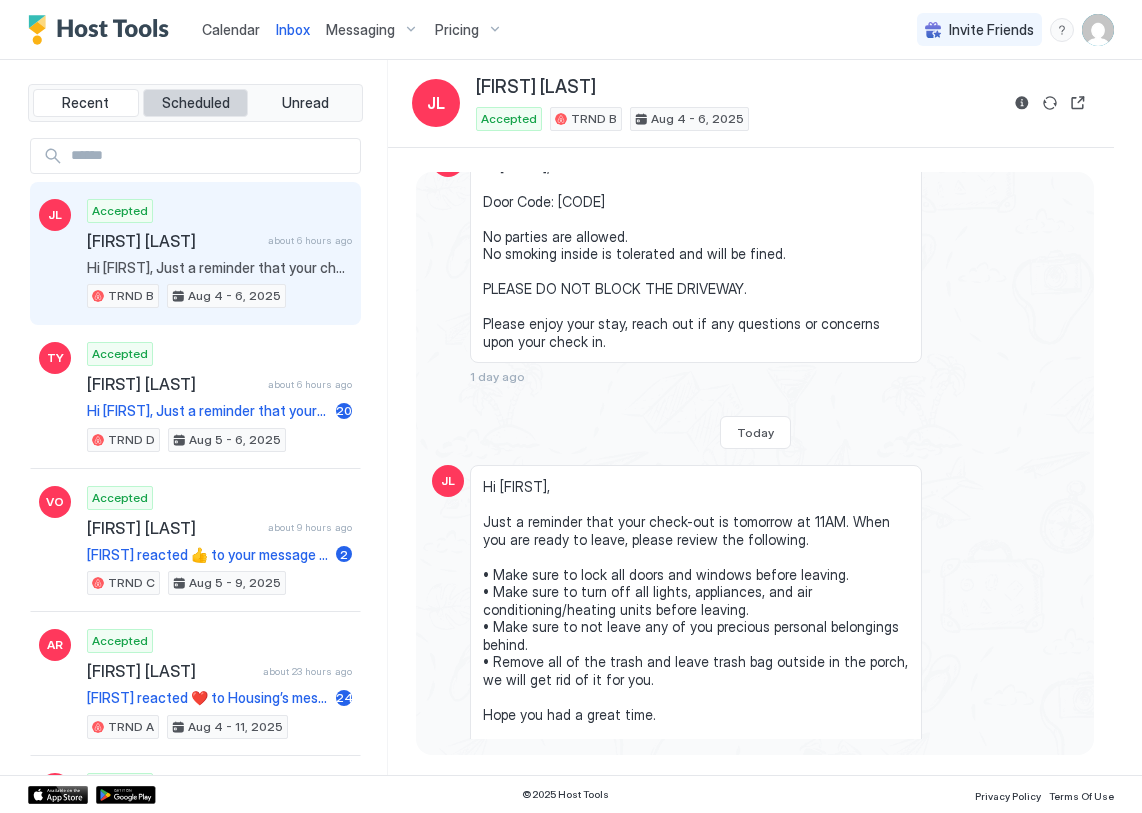 scroll, scrollTop: 919, scrollLeft: 0, axis: vertical 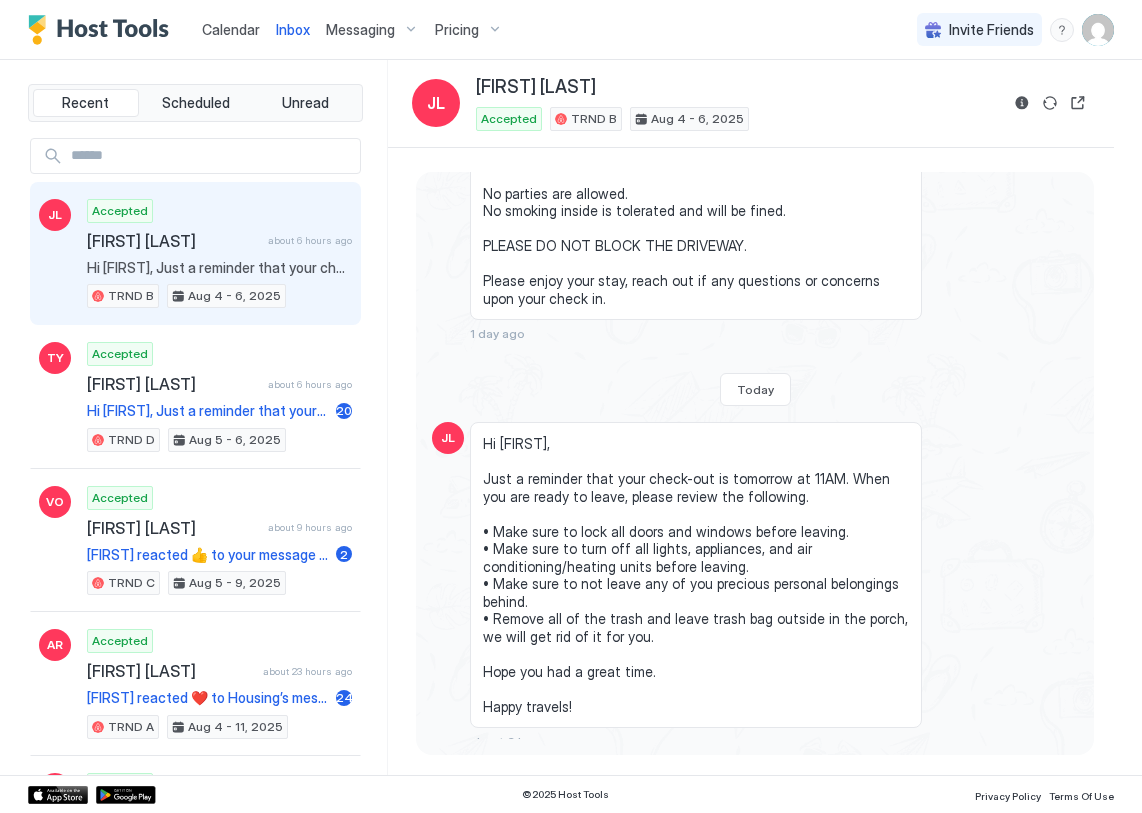 click on "Scheduled Messages" at bounding box center [987, 778] 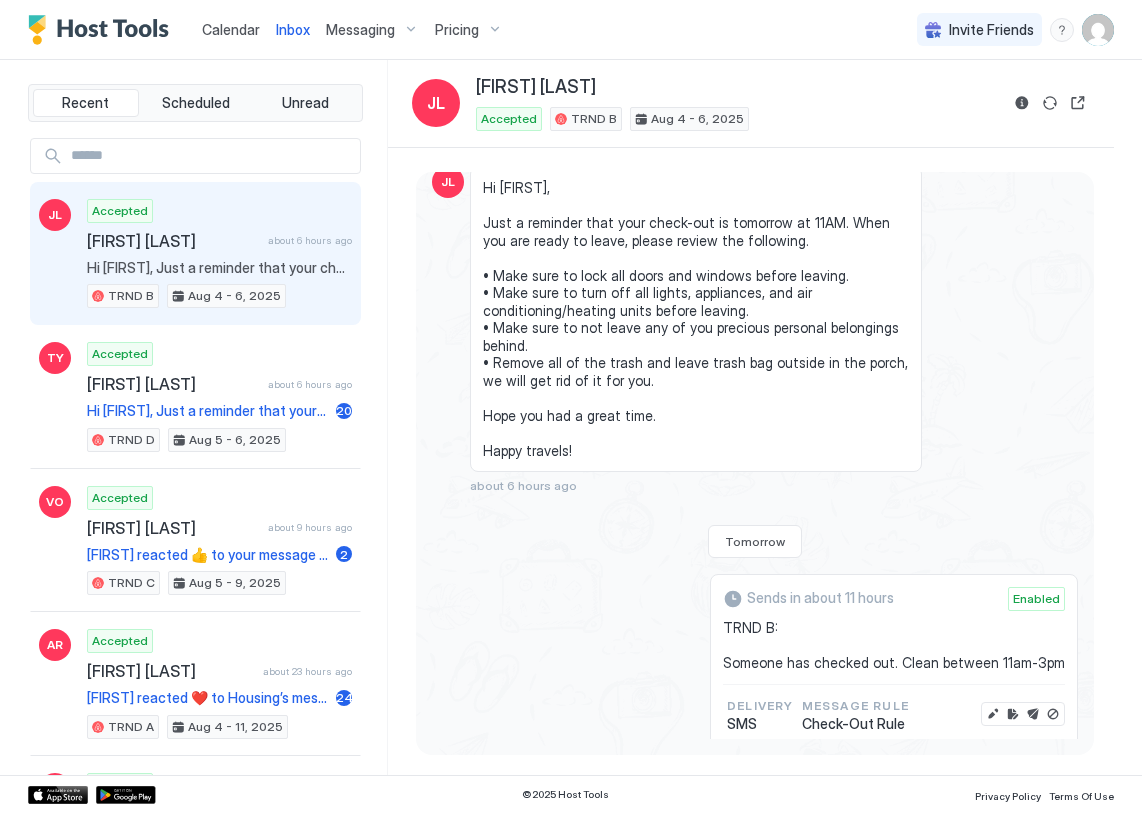 click on "Messaging" at bounding box center (360, 30) 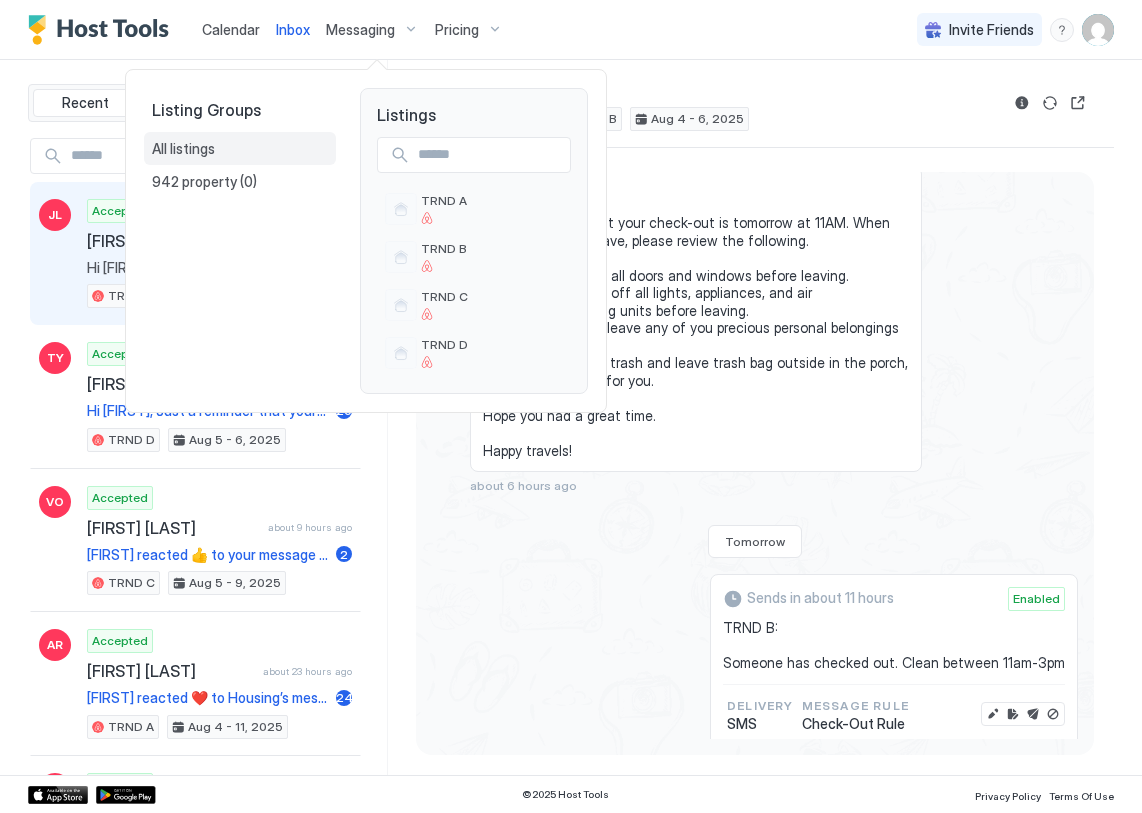 click on "All listings" at bounding box center (240, 149) 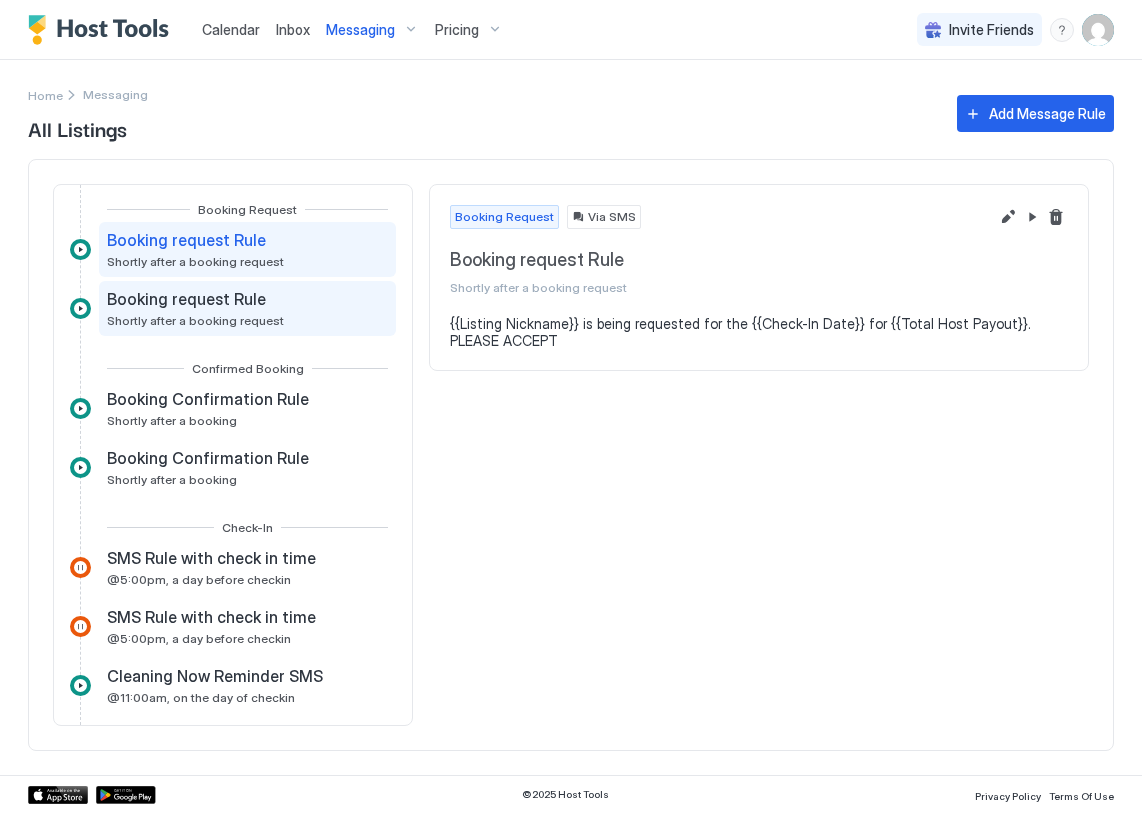 click on "Booking request Rule  Shortly after a booking request" at bounding box center [247, 308] 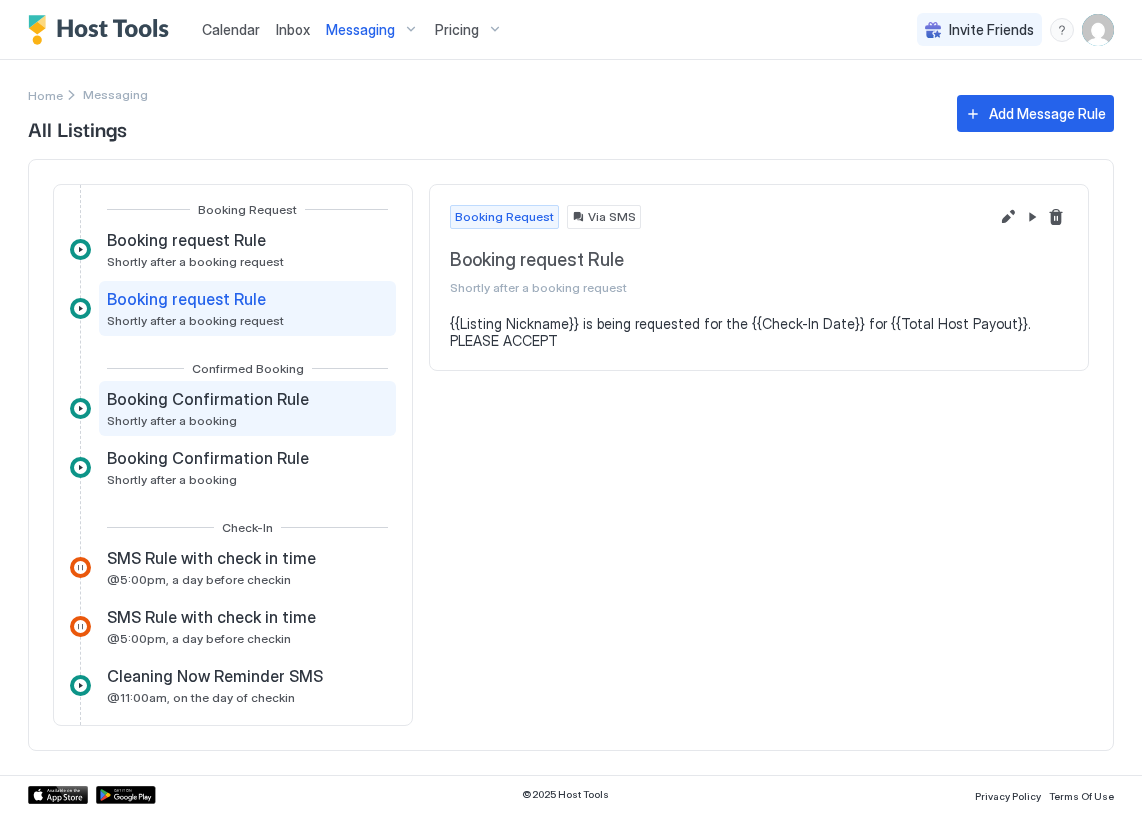 click on "Booking Confirmation Rule" at bounding box center [208, 399] 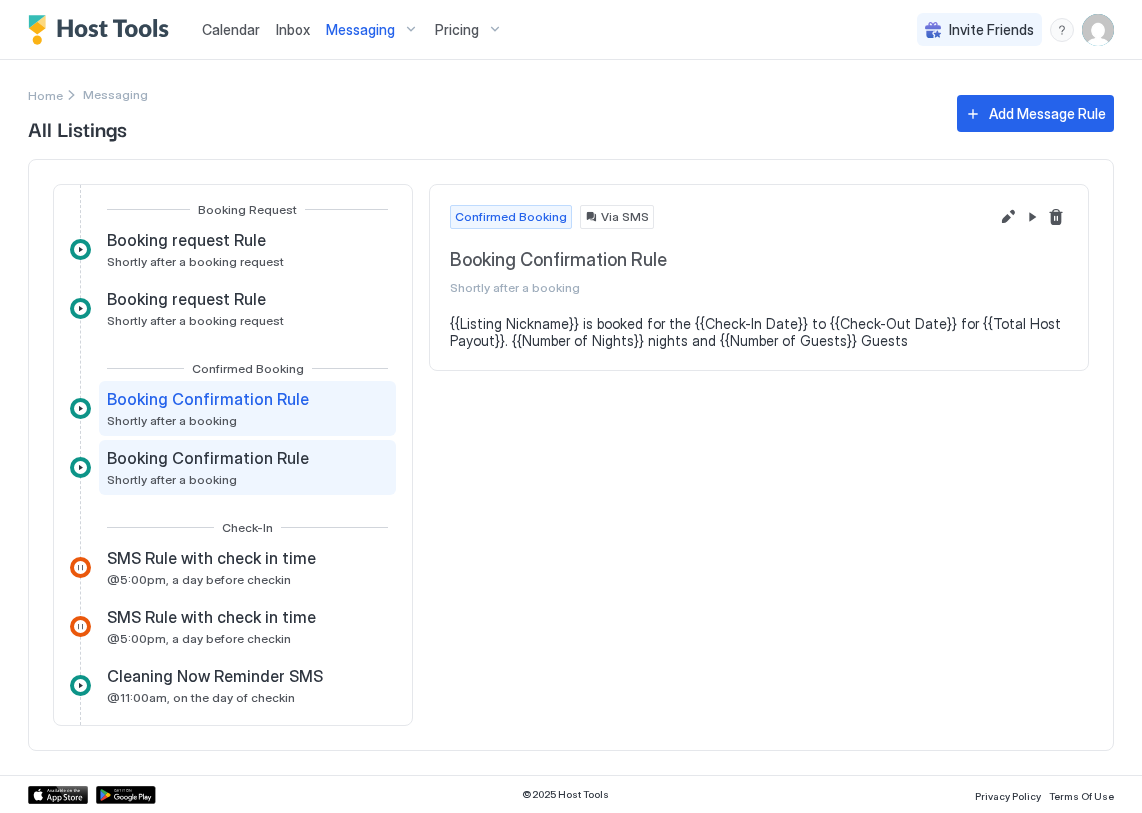 click on "Booking Confirmation Rule  Shortly after a booking" at bounding box center (247, 467) 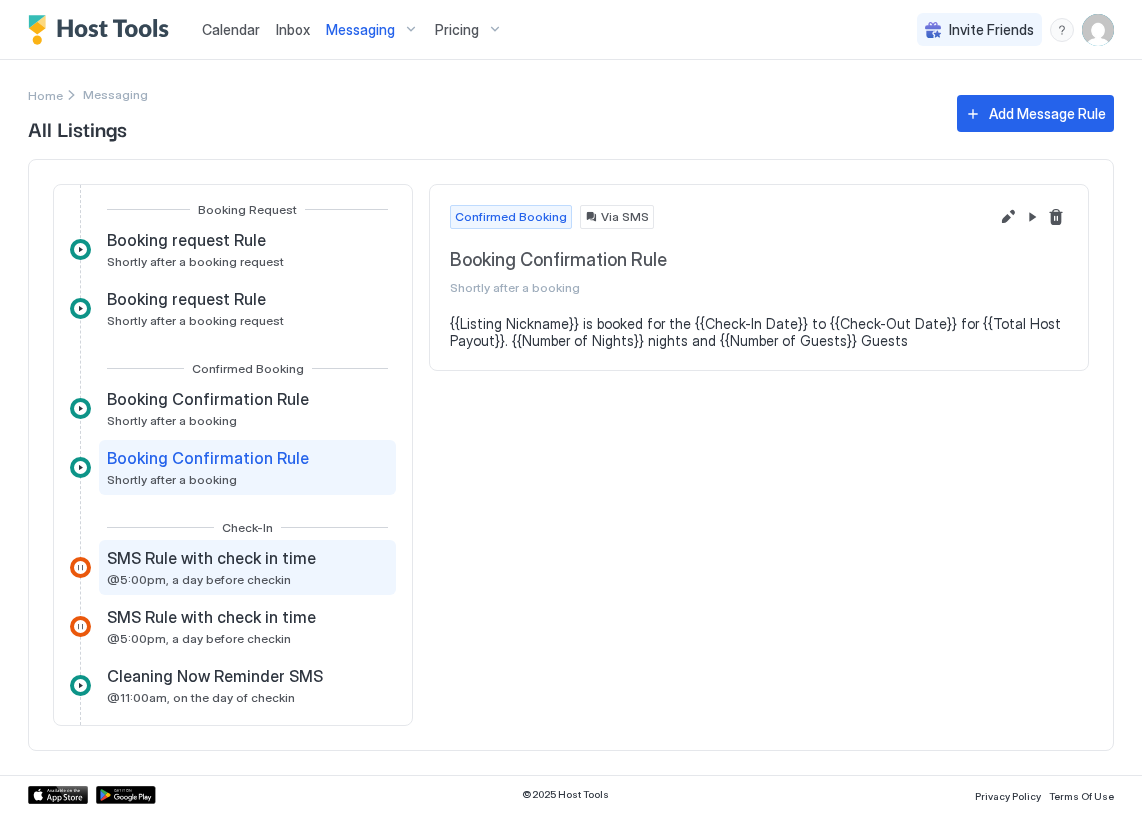 click on "SMS Rule with check in time" at bounding box center (211, 558) 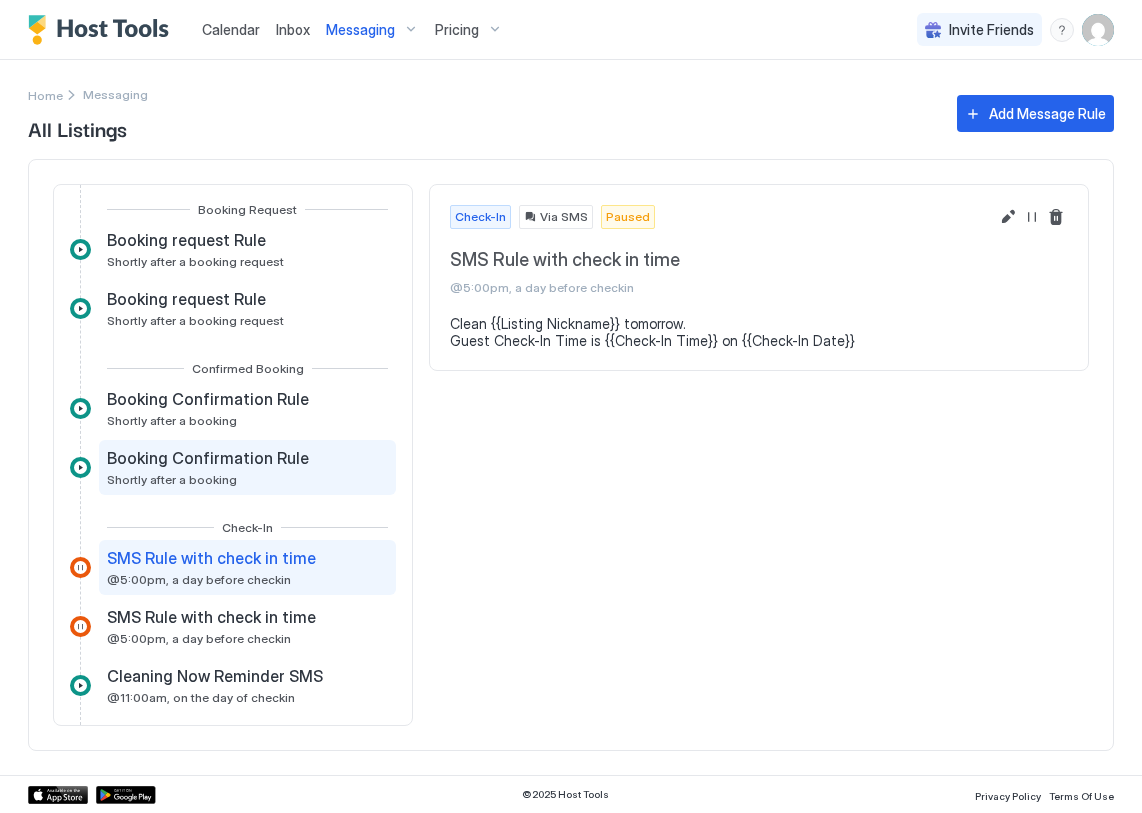 click on "Booking Confirmation Rule" at bounding box center (208, 458) 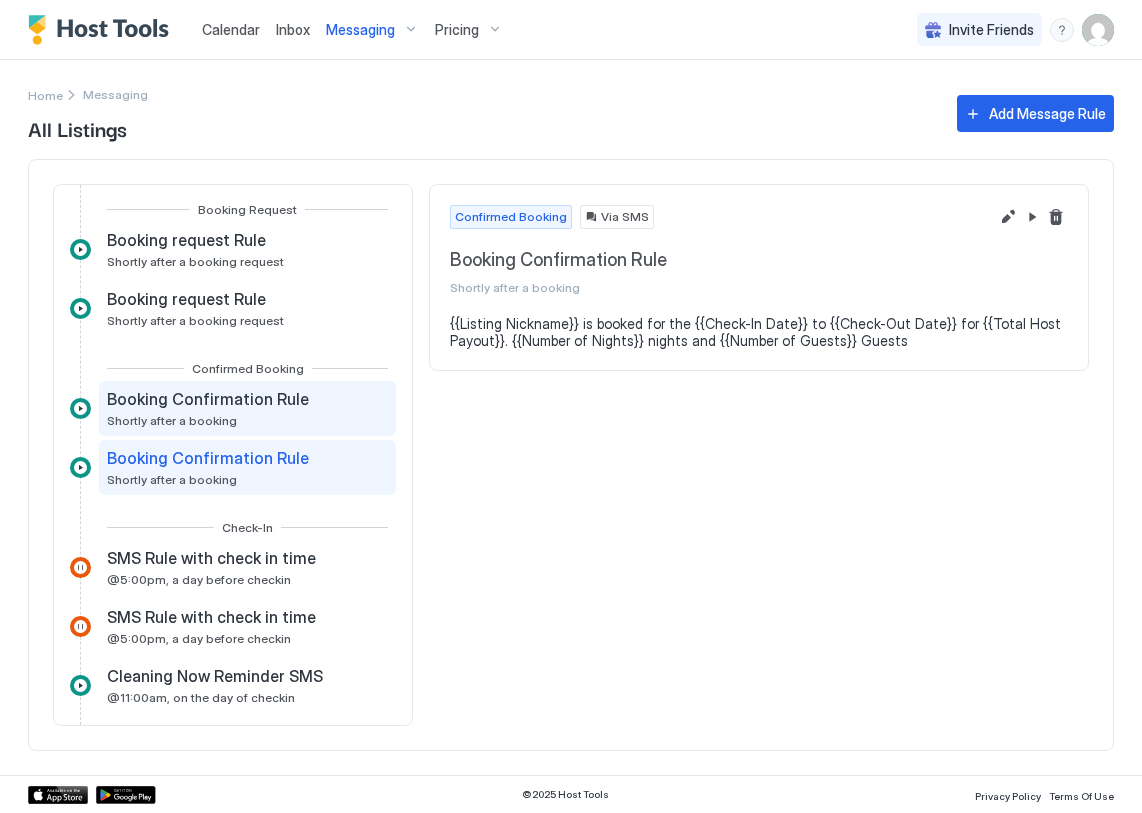click on "Booking Confirmation Rule  Shortly after a booking" at bounding box center [210, 408] 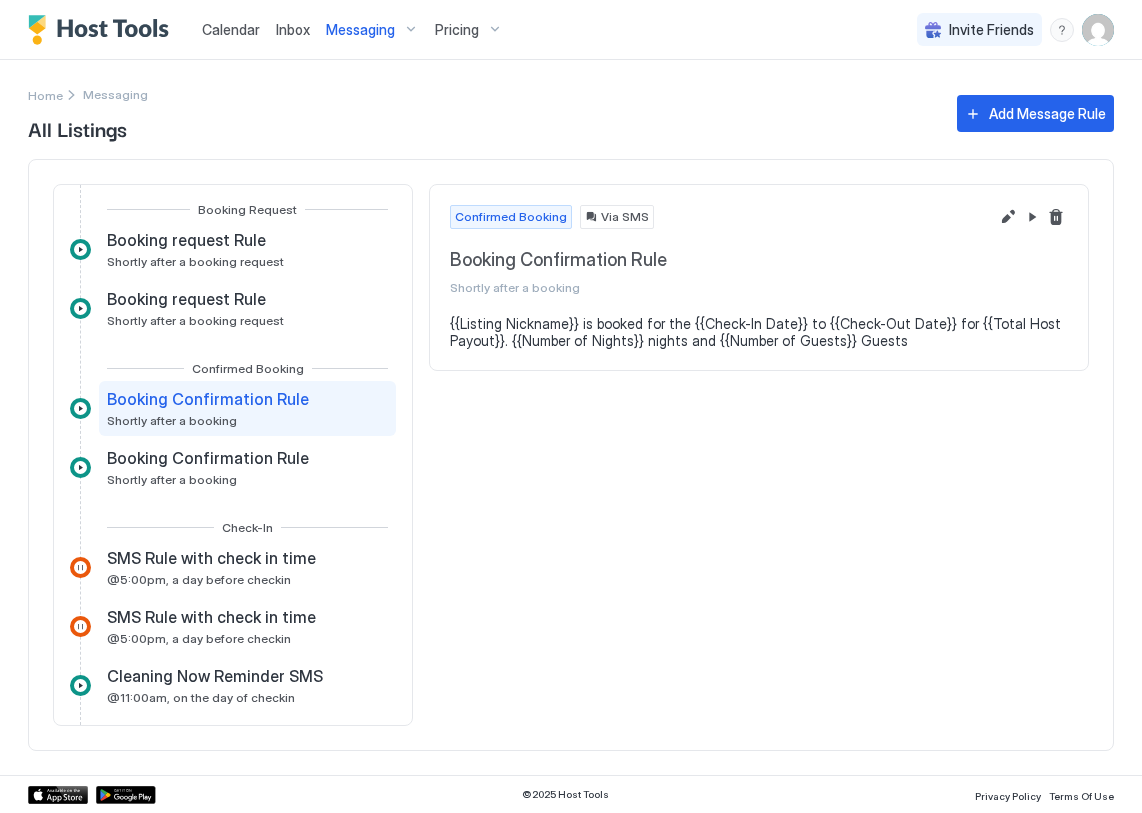 click on "Via SMS" at bounding box center (625, 217) 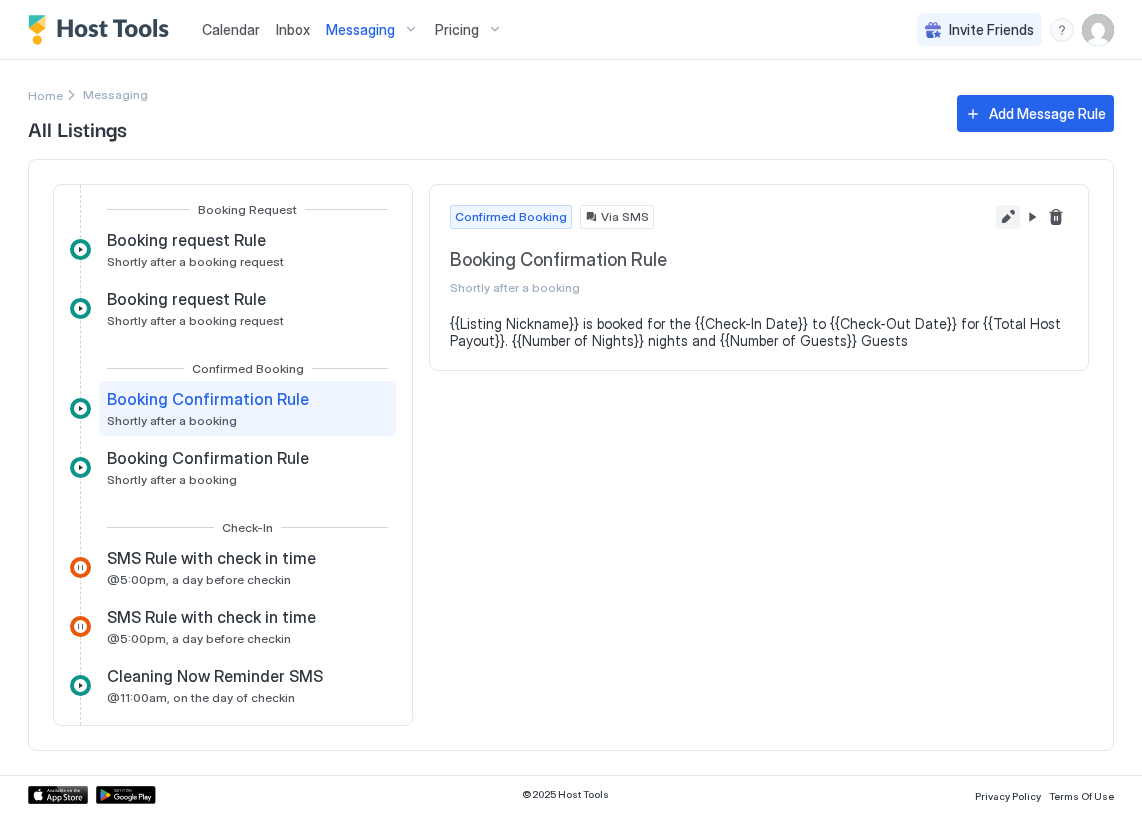 click at bounding box center [1008, 217] 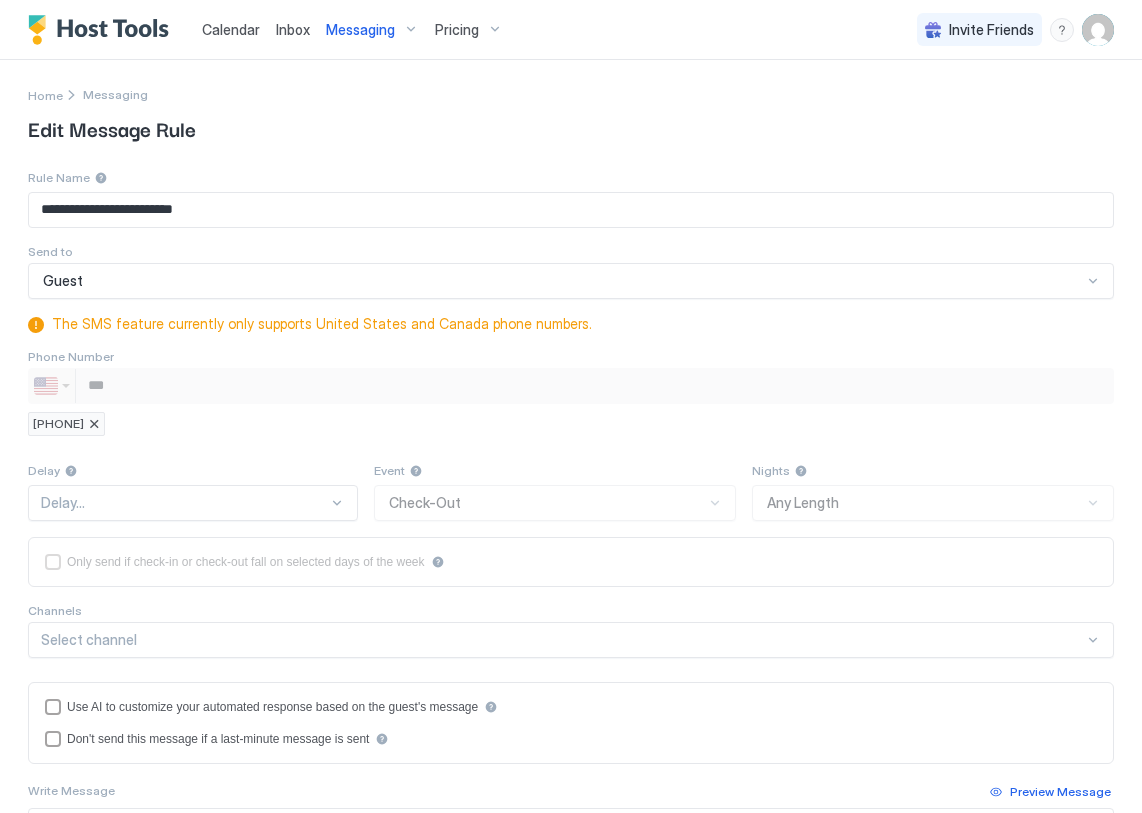 type on "**********" 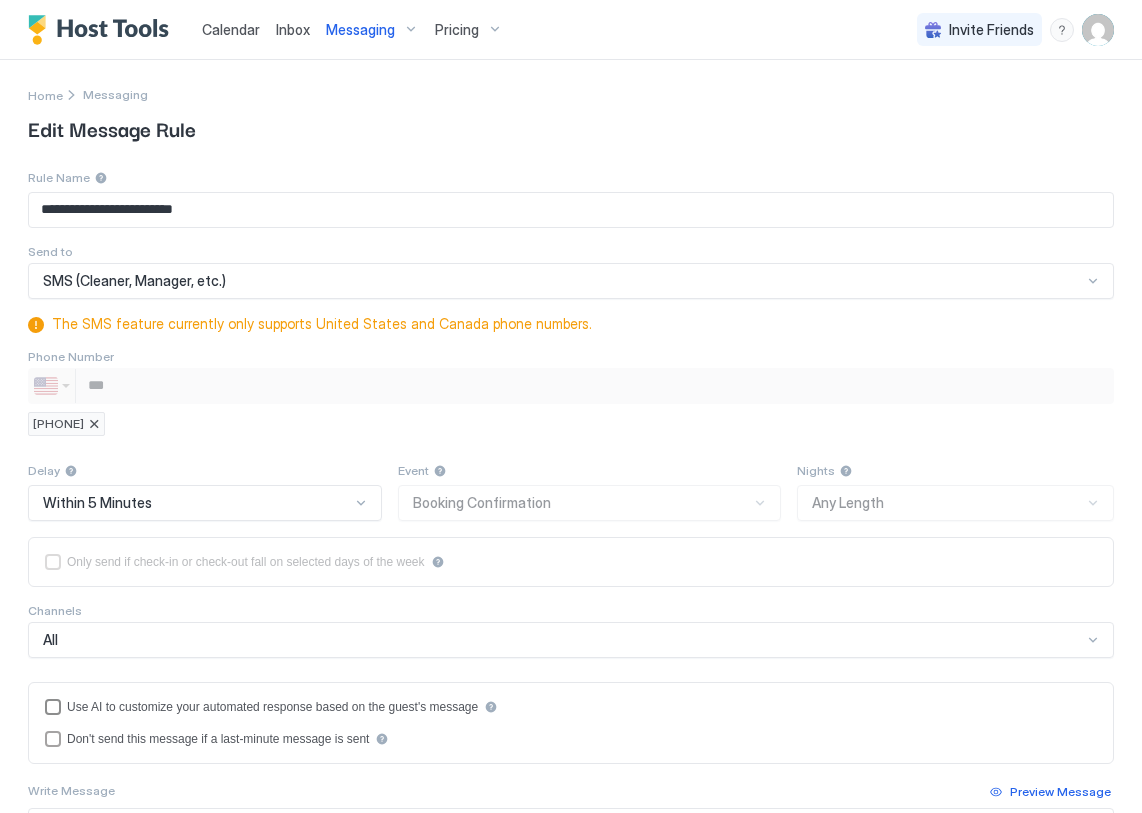 scroll, scrollTop: 416, scrollLeft: 0, axis: vertical 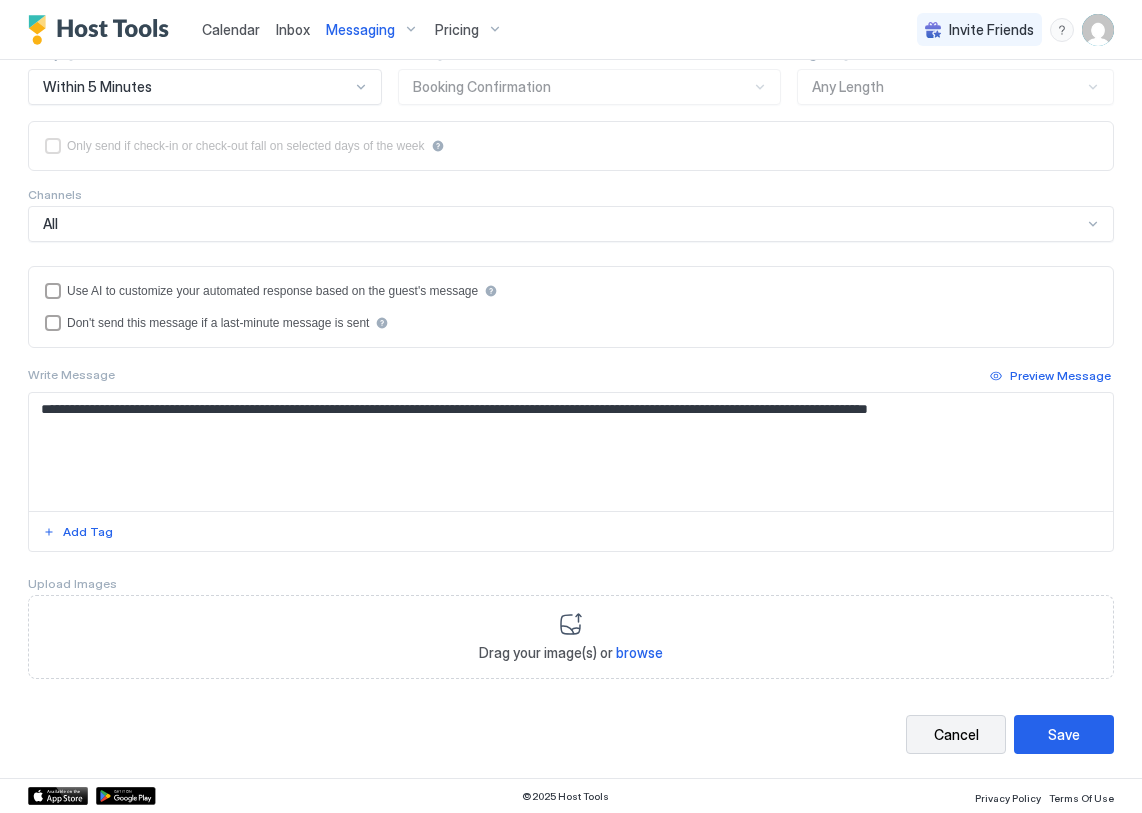 click on "Cancel" at bounding box center [956, 734] 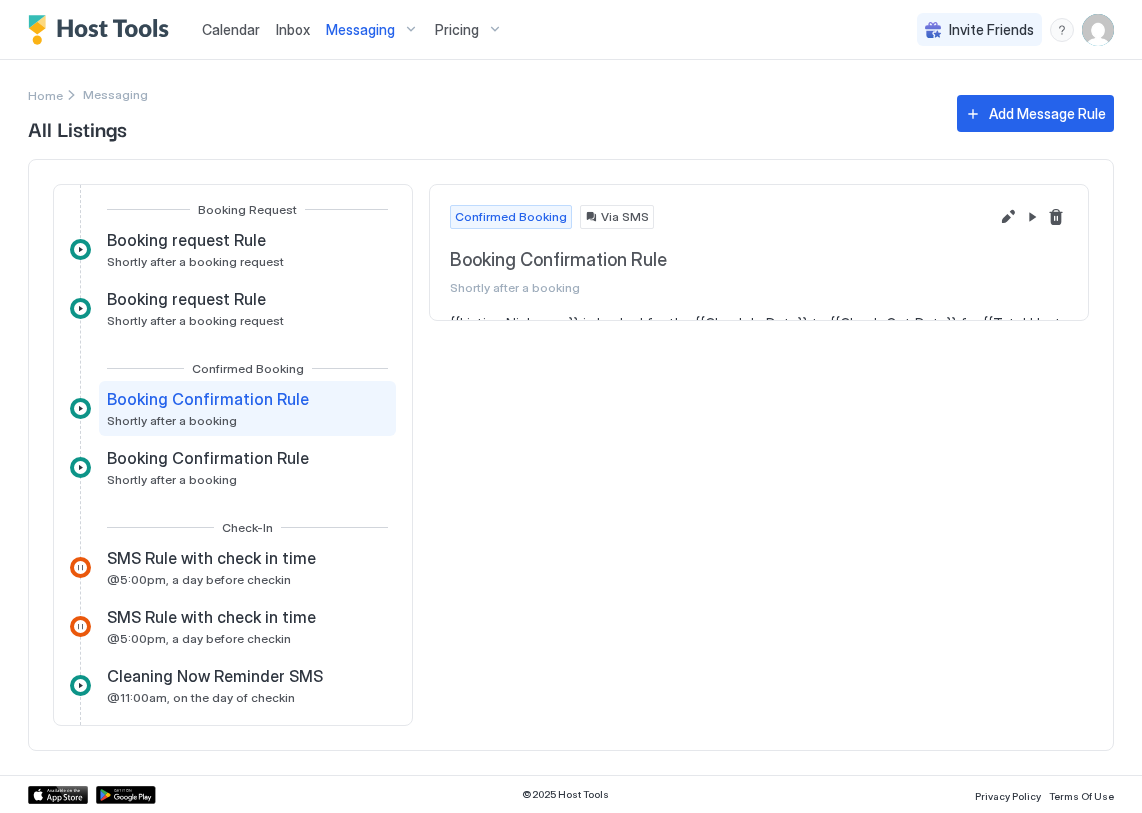 scroll, scrollTop: 0, scrollLeft: 0, axis: both 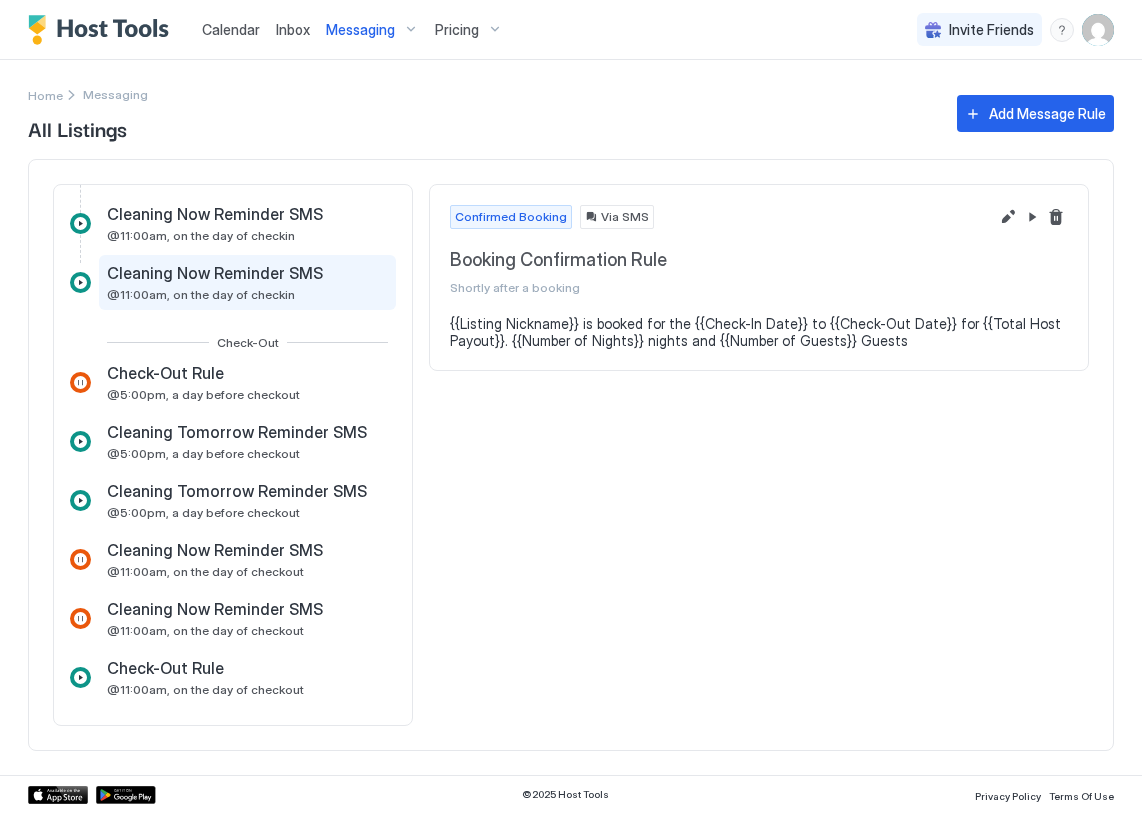 click on "Cleaning Now Reminder SMS" at bounding box center (215, 273) 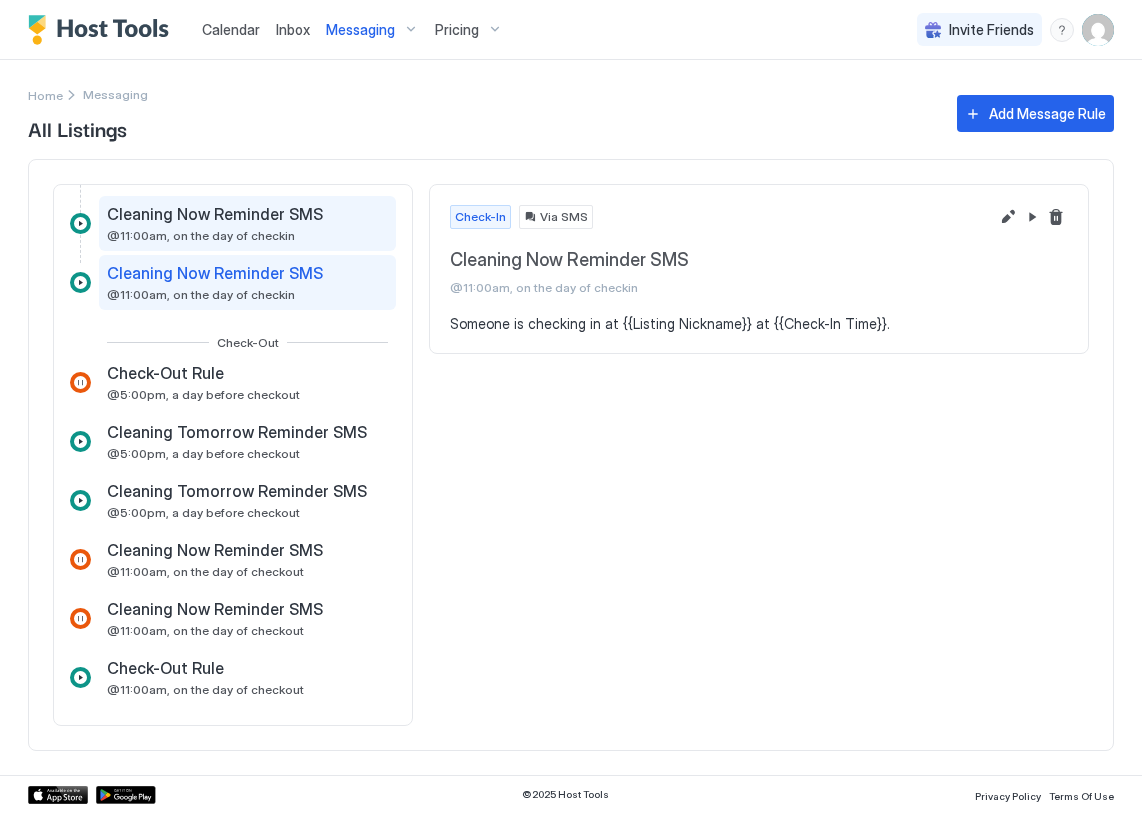 click on "Cleaning Now Reminder SMS @11:00am, on the day of checkin" at bounding box center (217, 223) 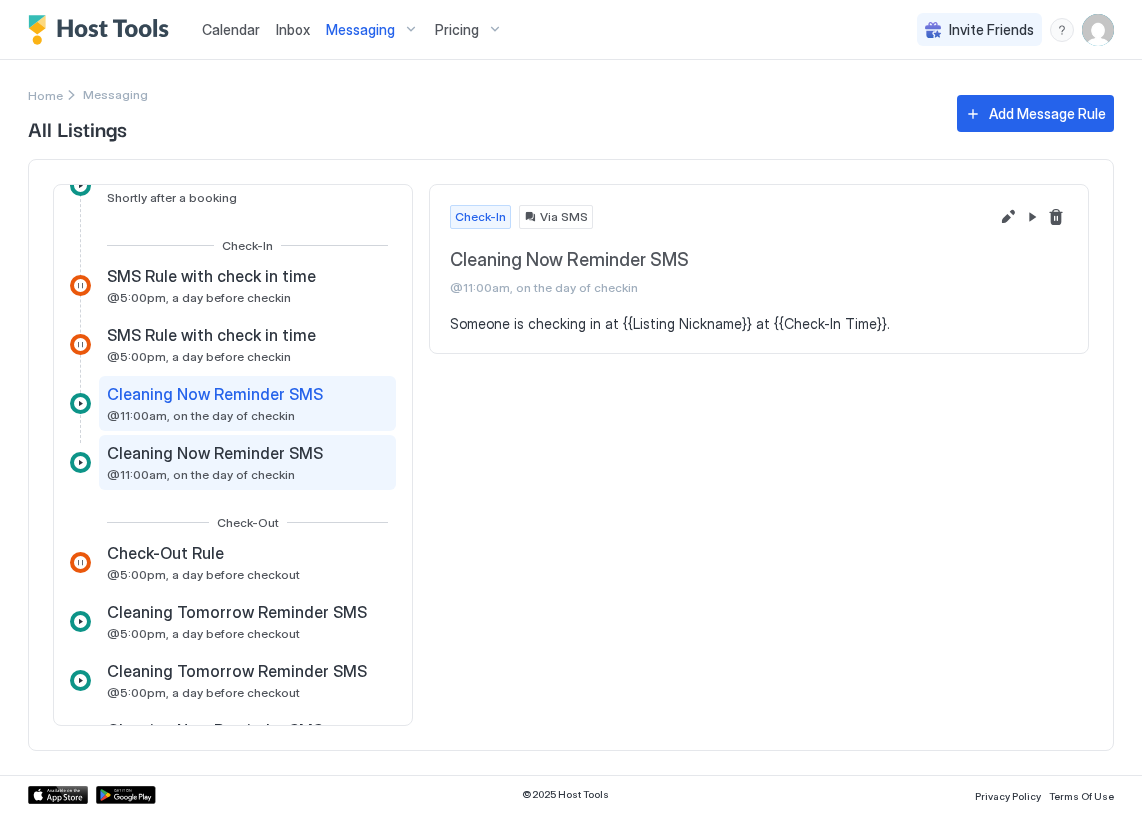 scroll, scrollTop: 0, scrollLeft: 0, axis: both 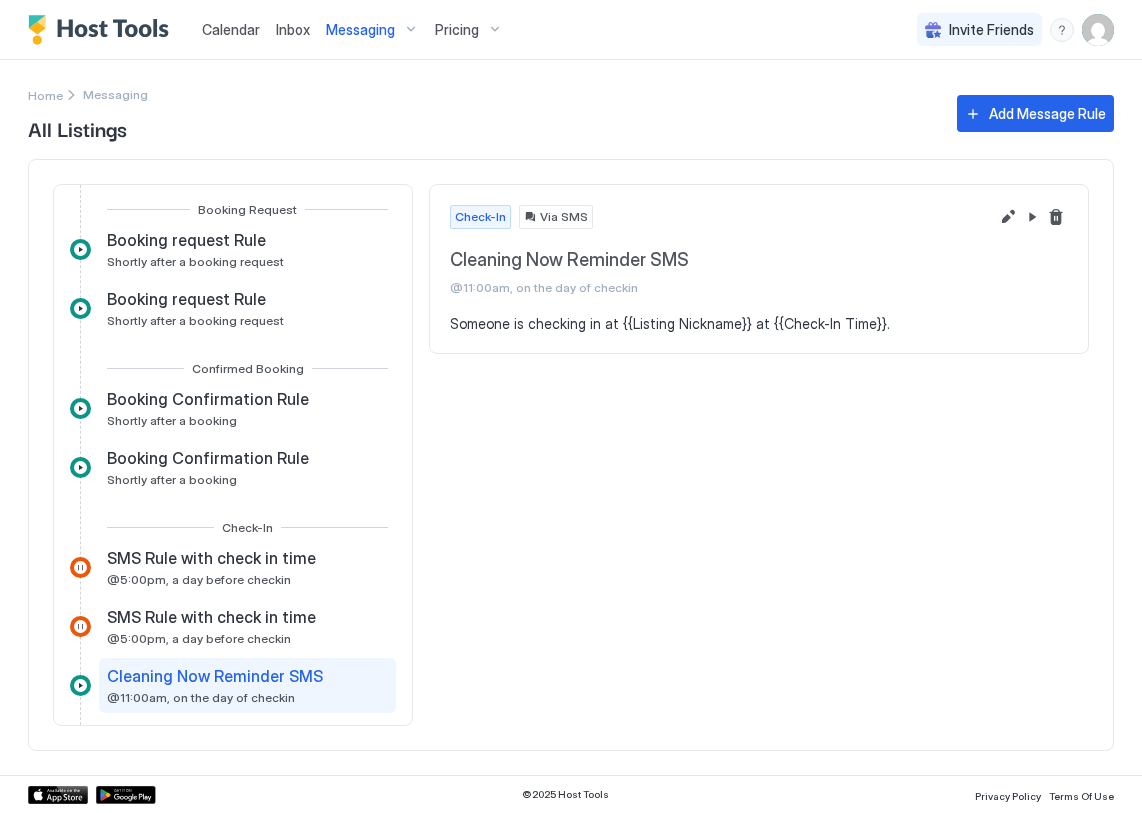 click on "Pricing" at bounding box center (457, 30) 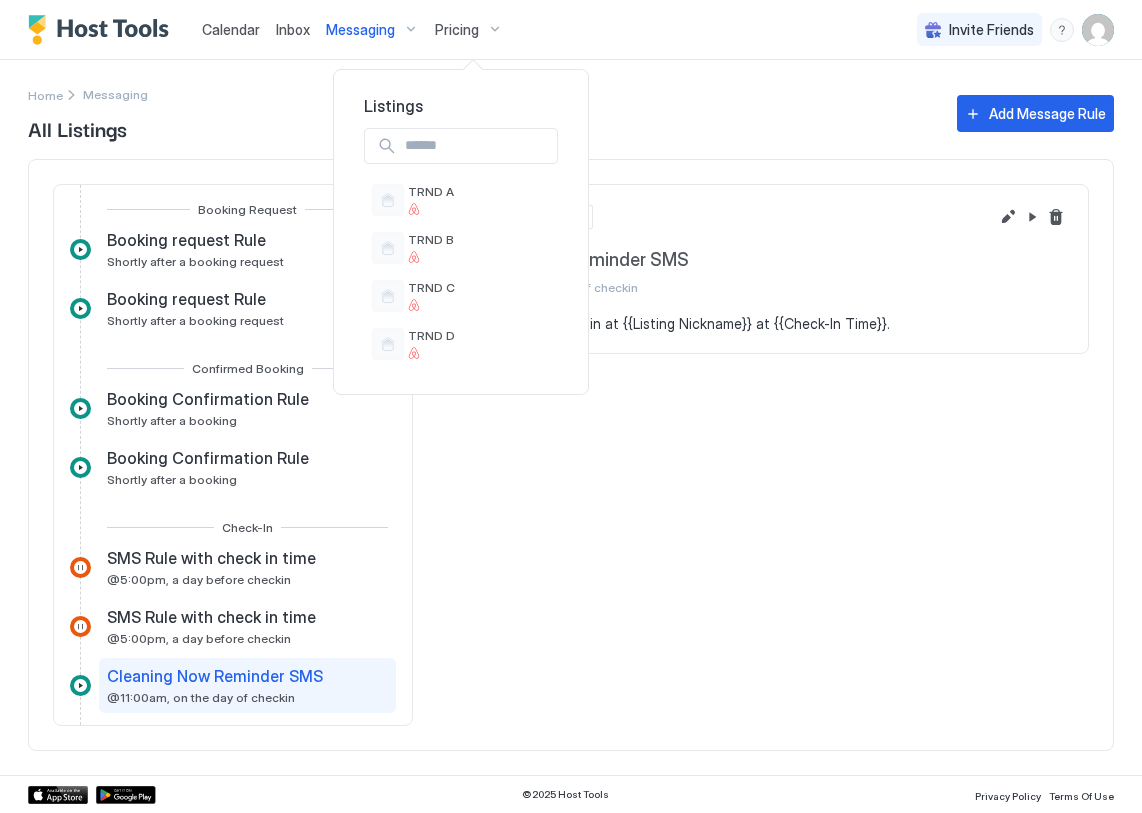 click at bounding box center [571, 406] 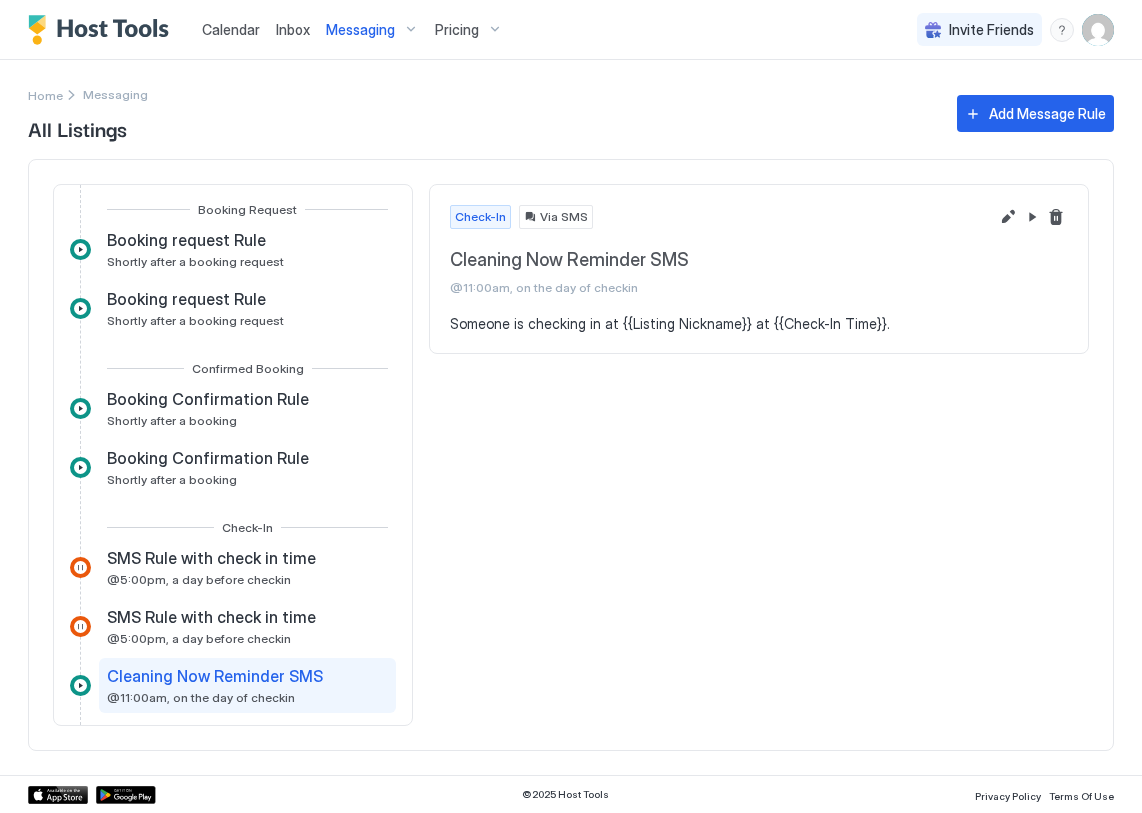 click on "Inbox" at bounding box center (293, 29) 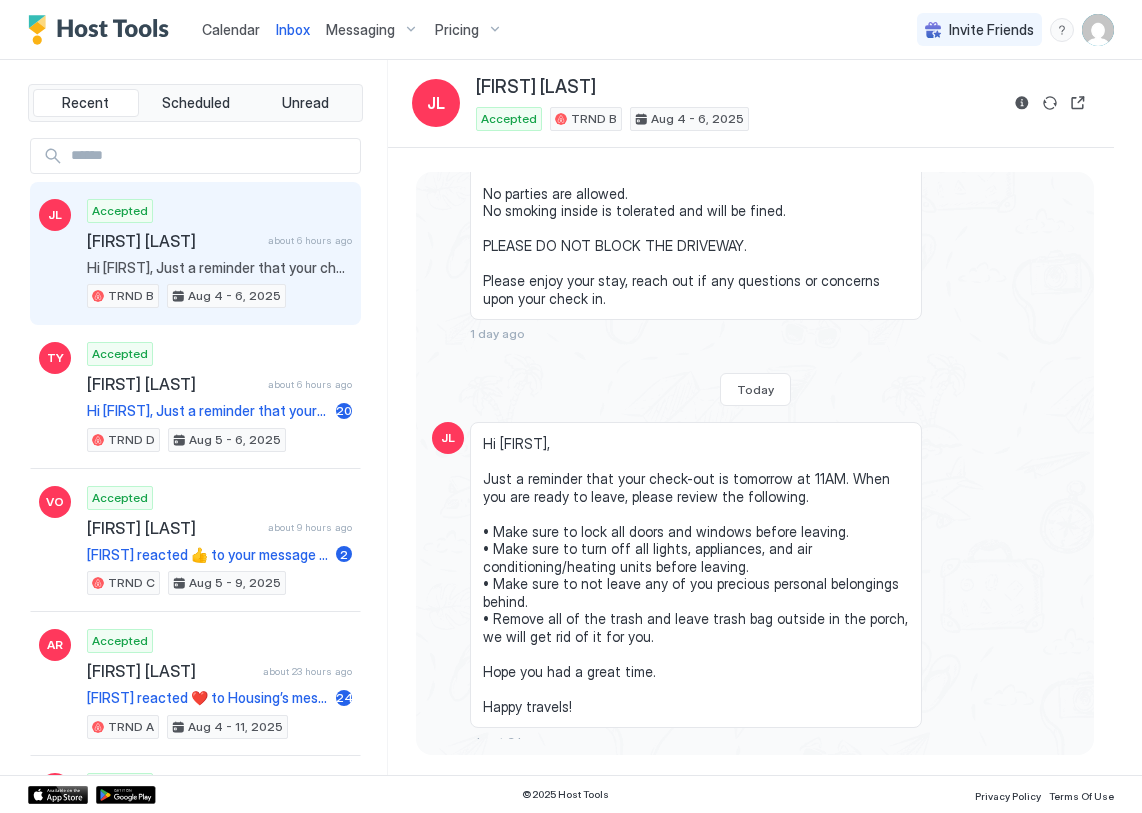 scroll, scrollTop: 919, scrollLeft: 0, axis: vertical 